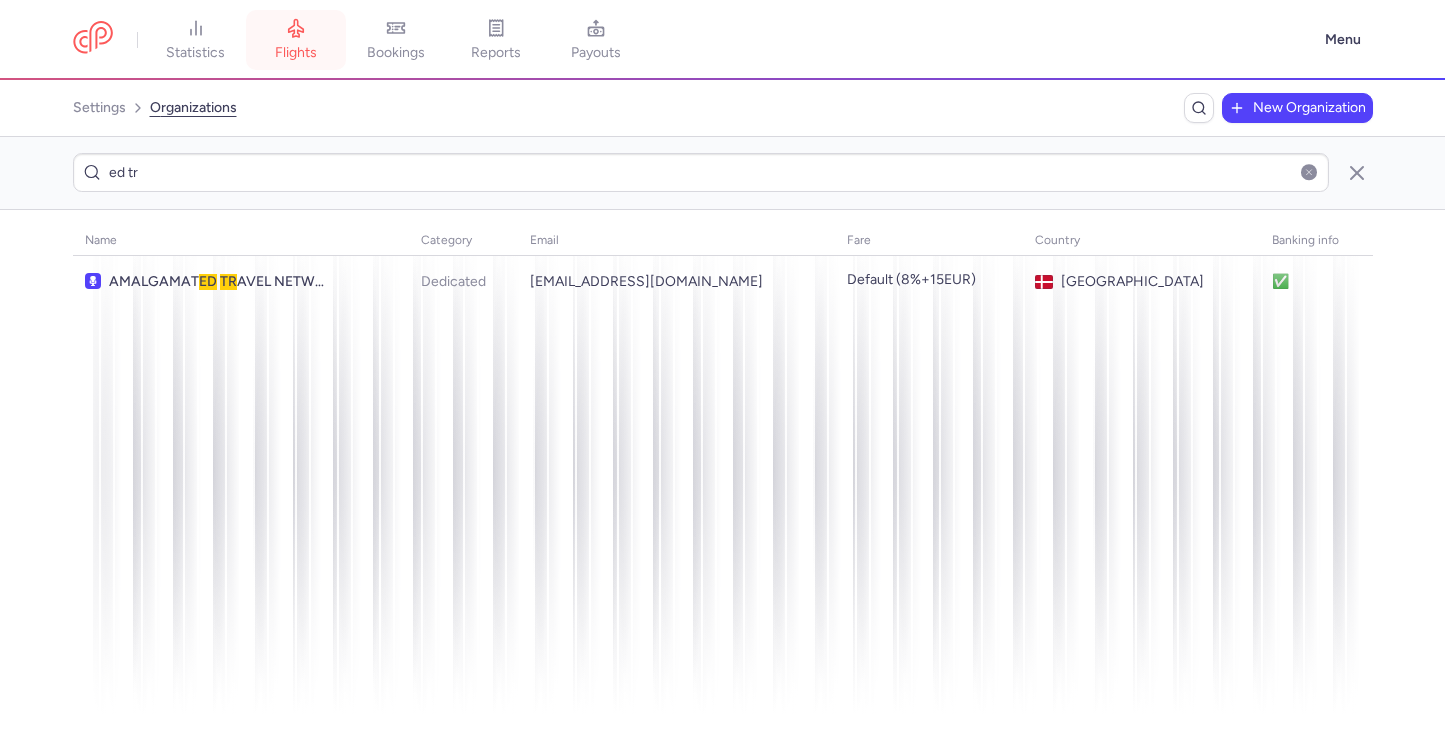 scroll, scrollTop: 0, scrollLeft: 0, axis: both 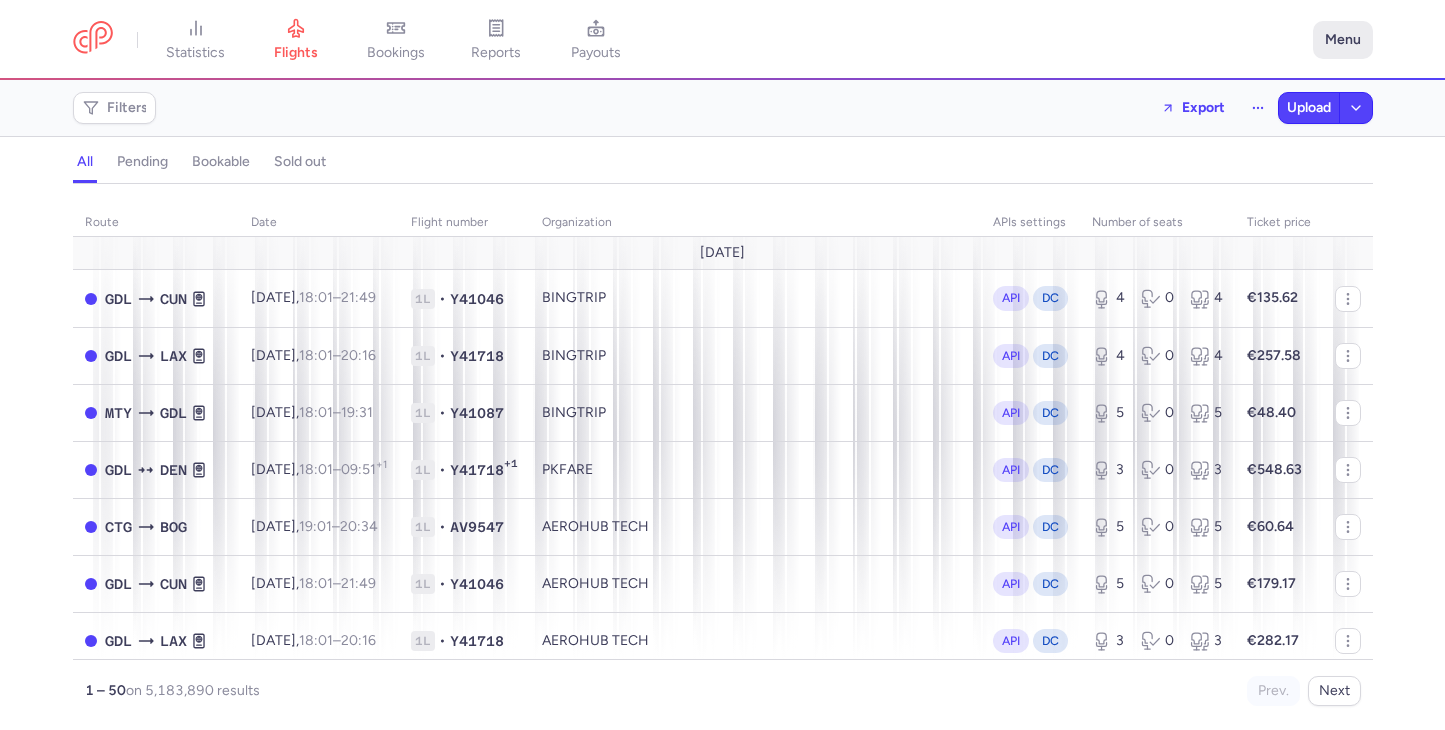 click on "Menu" at bounding box center (1343, 40) 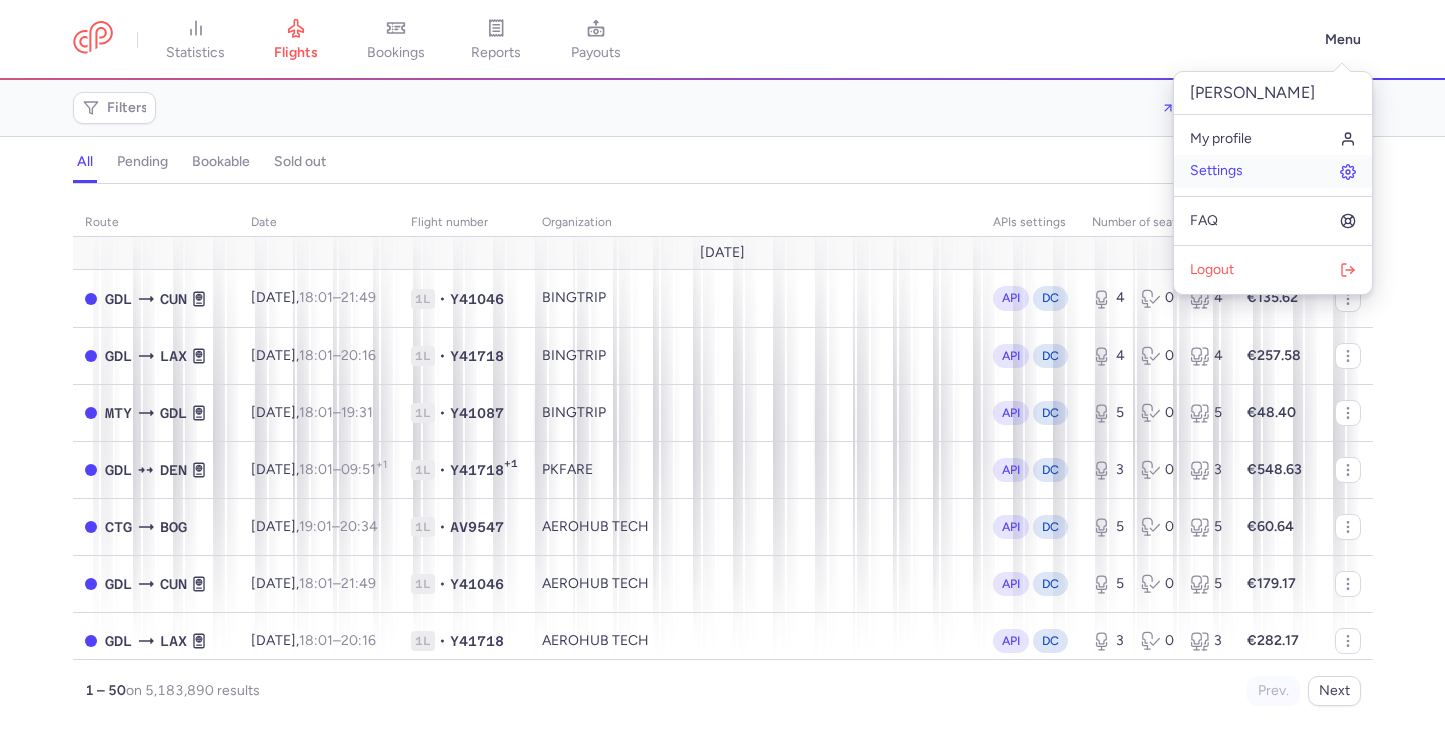 click on "Settings" at bounding box center (1216, 171) 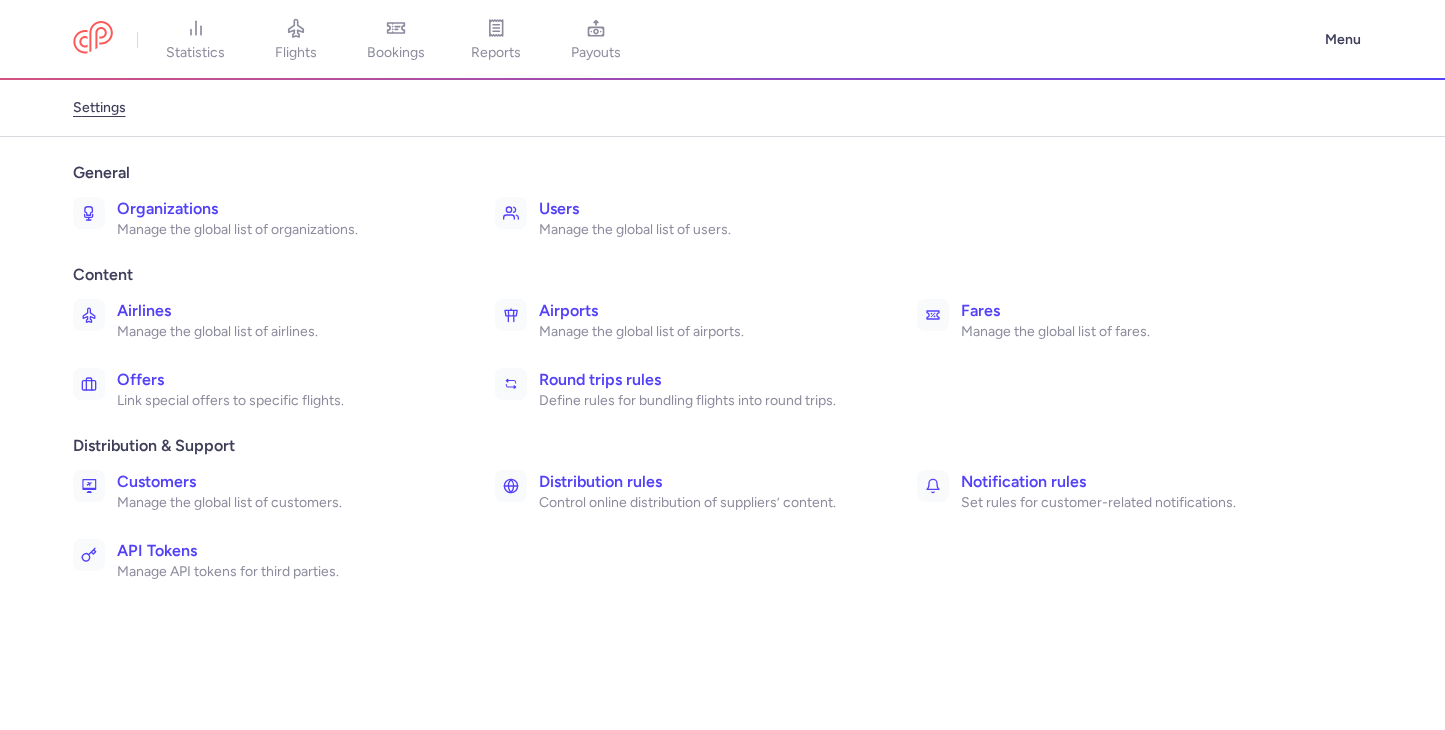click on "settings" at bounding box center [99, 108] 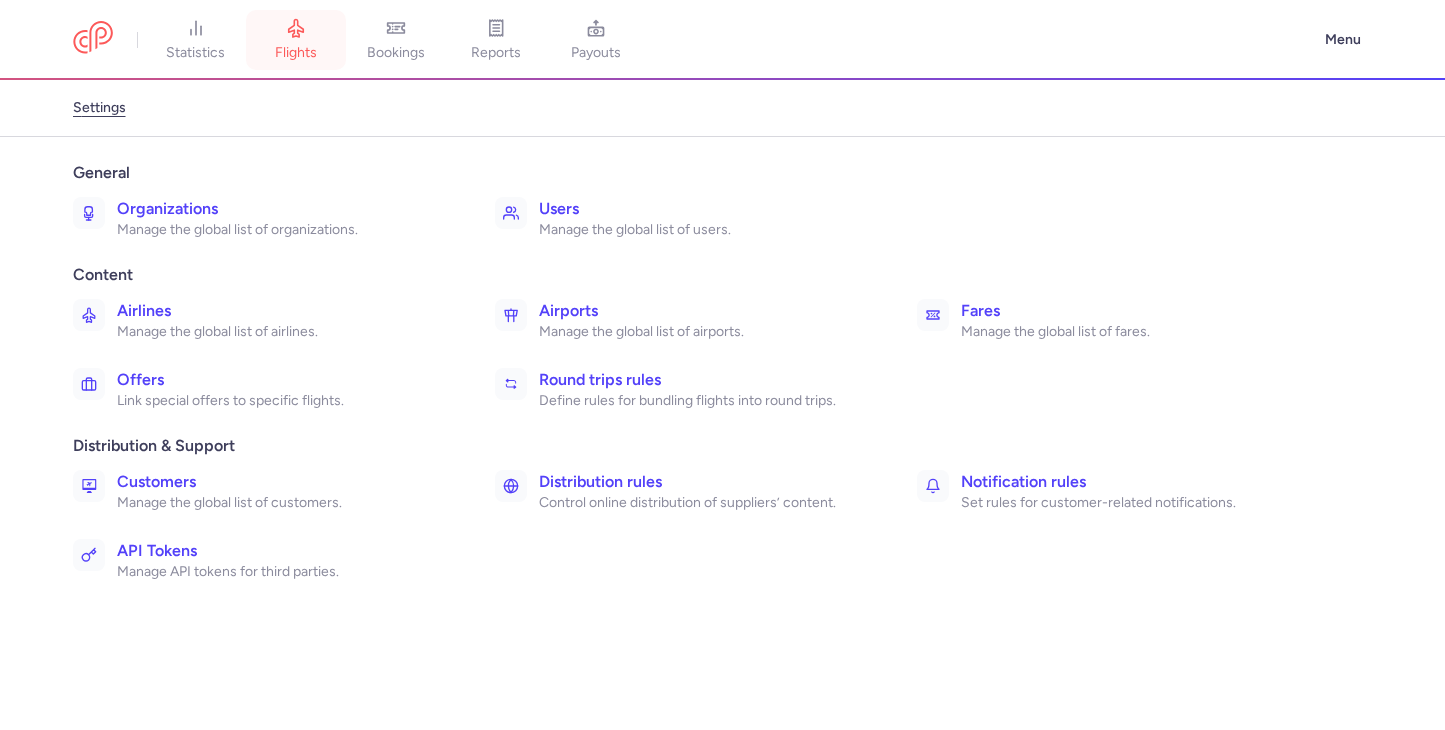 click on "flights" at bounding box center (296, 53) 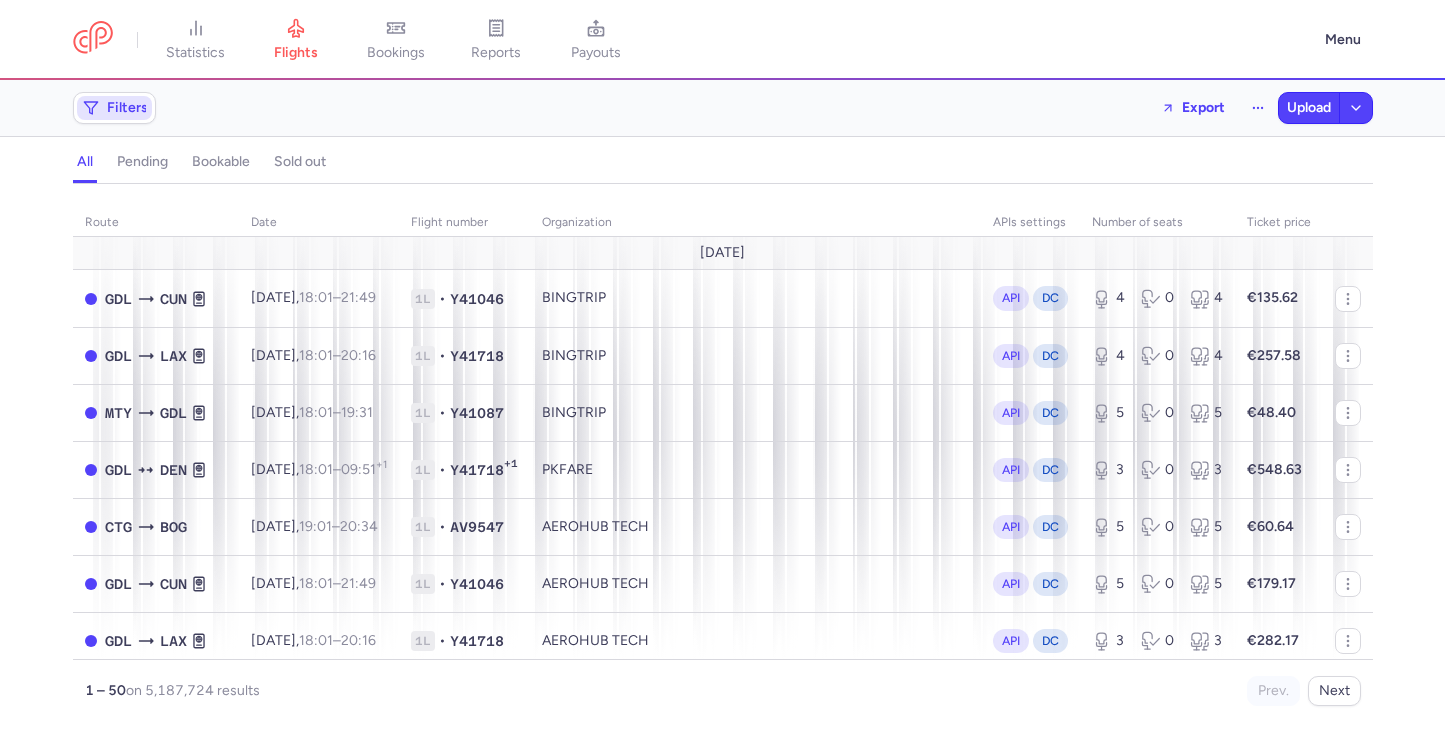 click on "Filters" at bounding box center (114, 108) 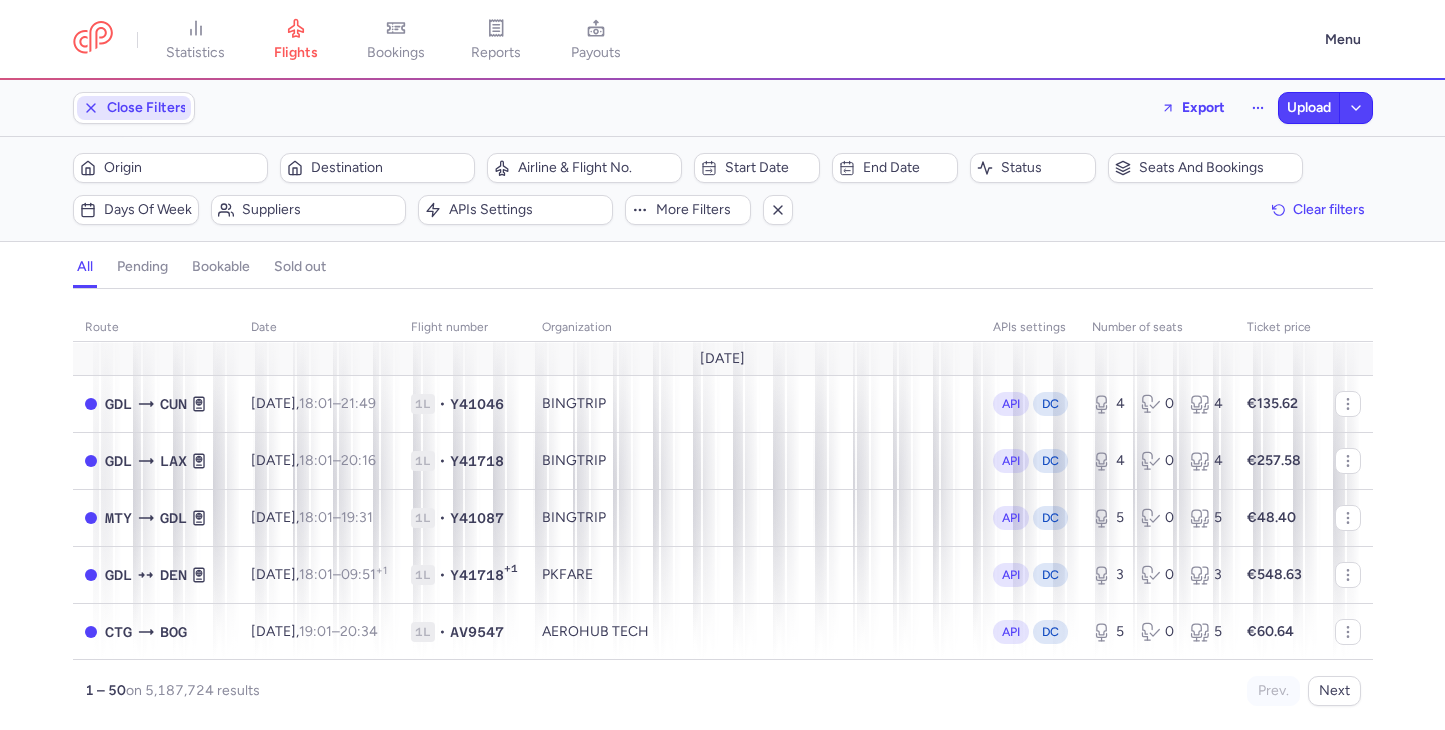 scroll, scrollTop: 0, scrollLeft: 0, axis: both 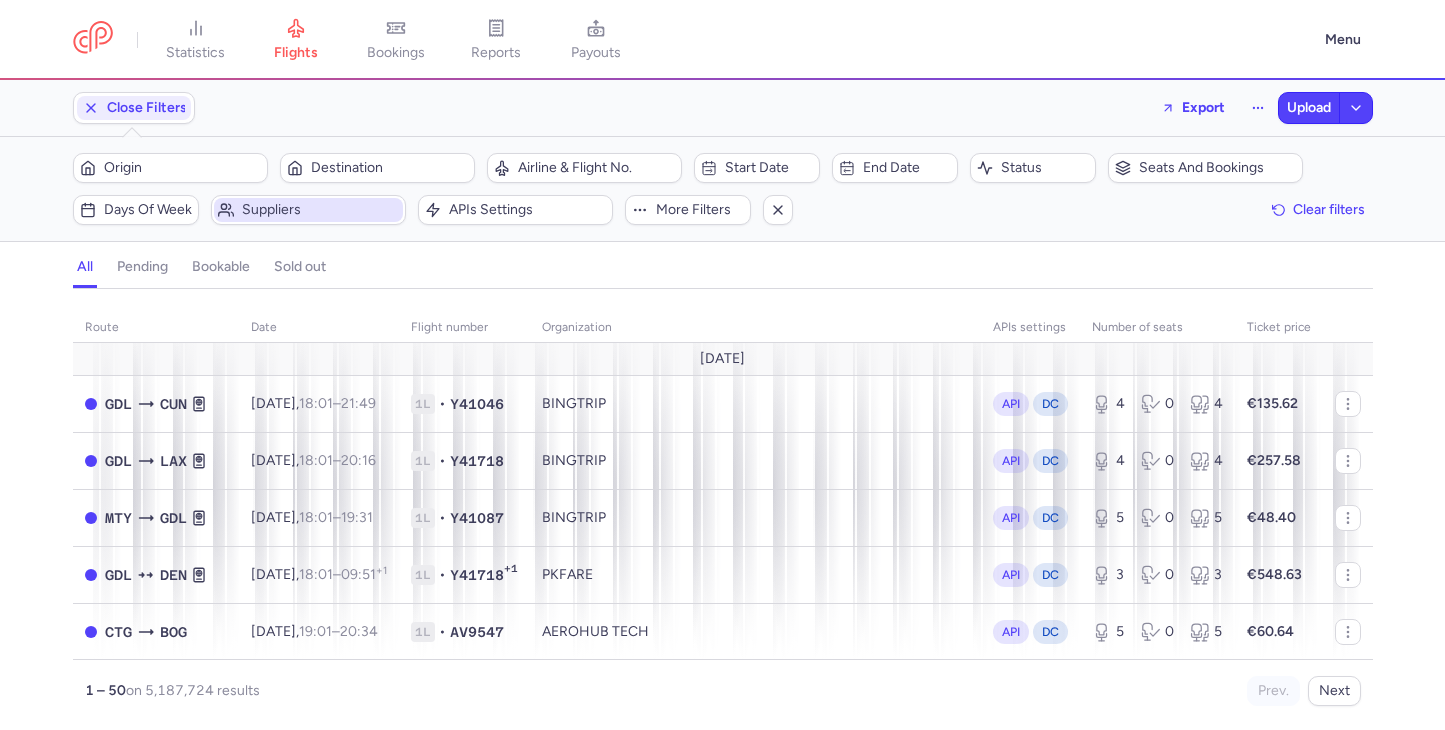 click on "Suppliers" at bounding box center [320, 210] 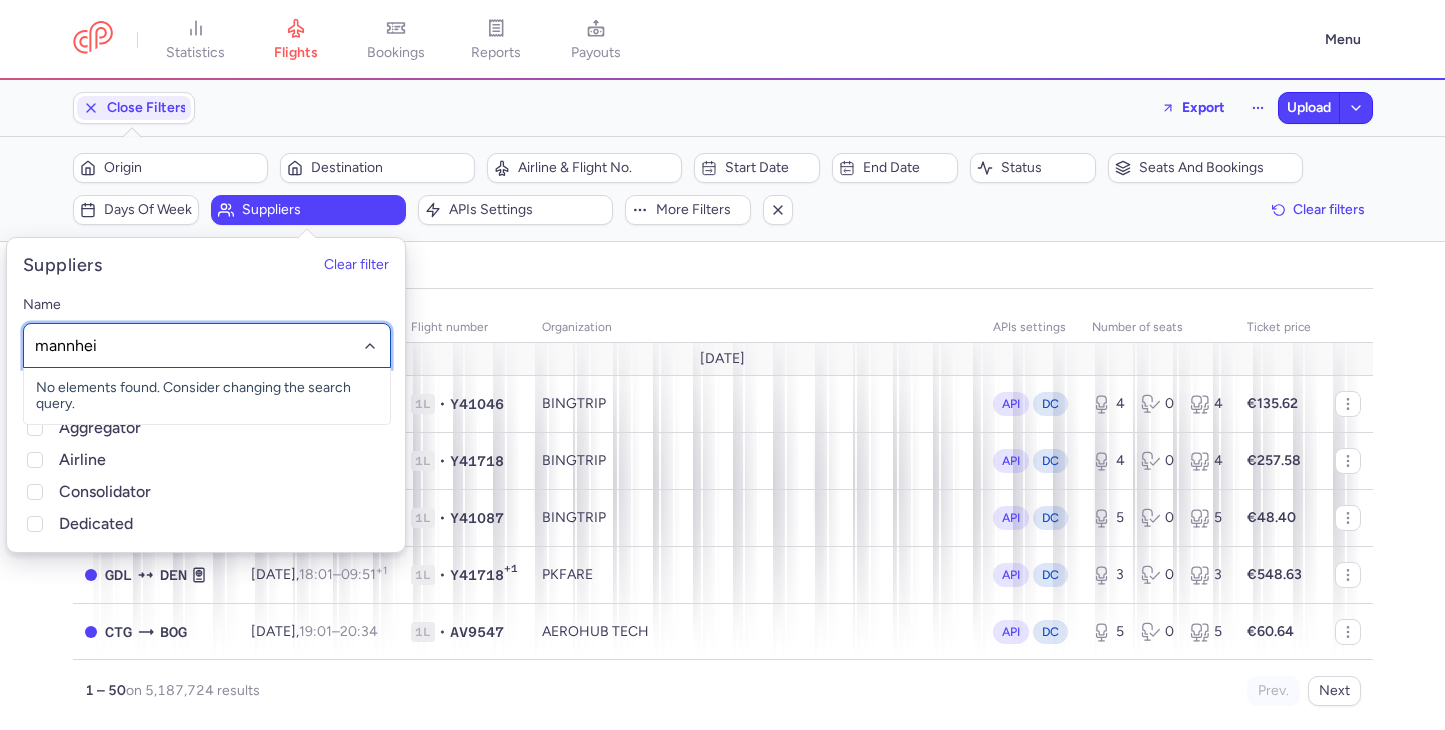 type on "mannheim" 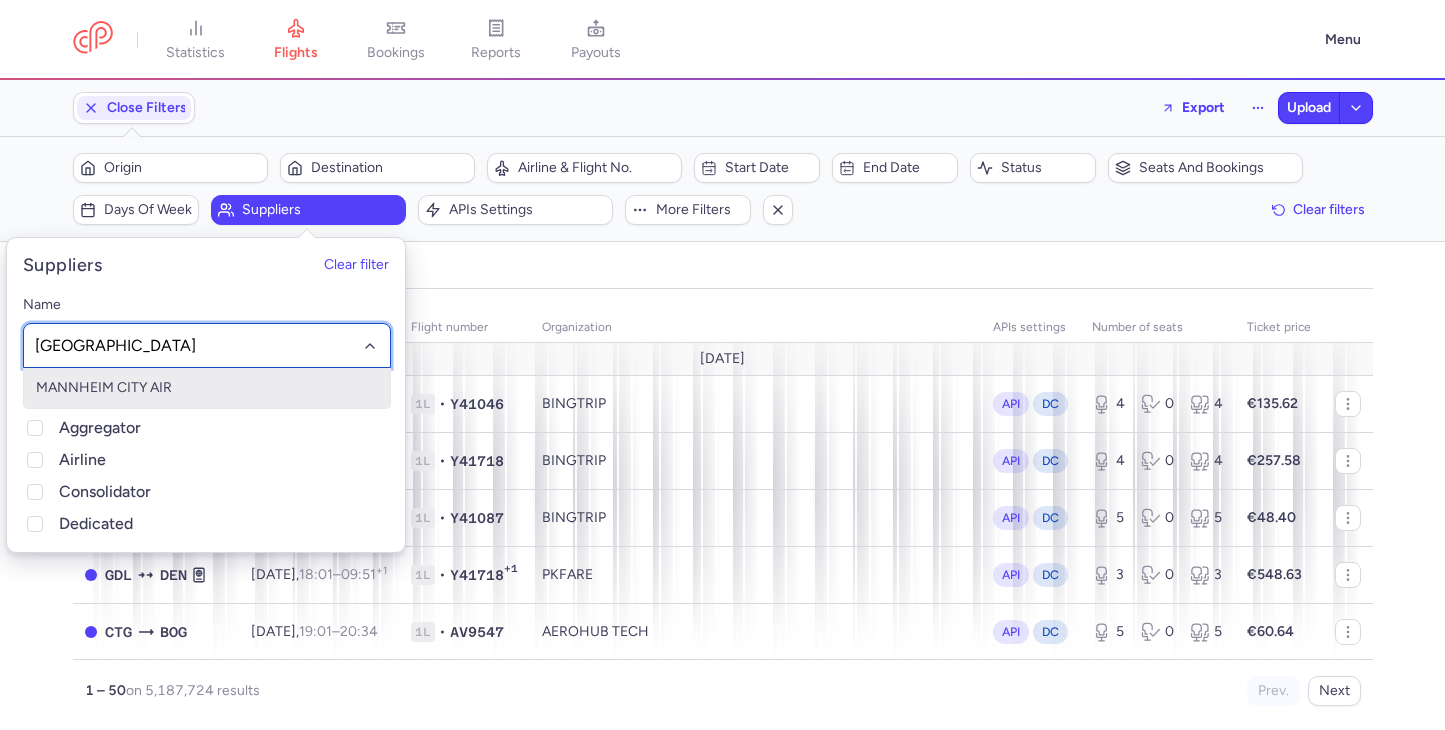 click on "MANNHEIM CITY AIR" at bounding box center [207, 388] 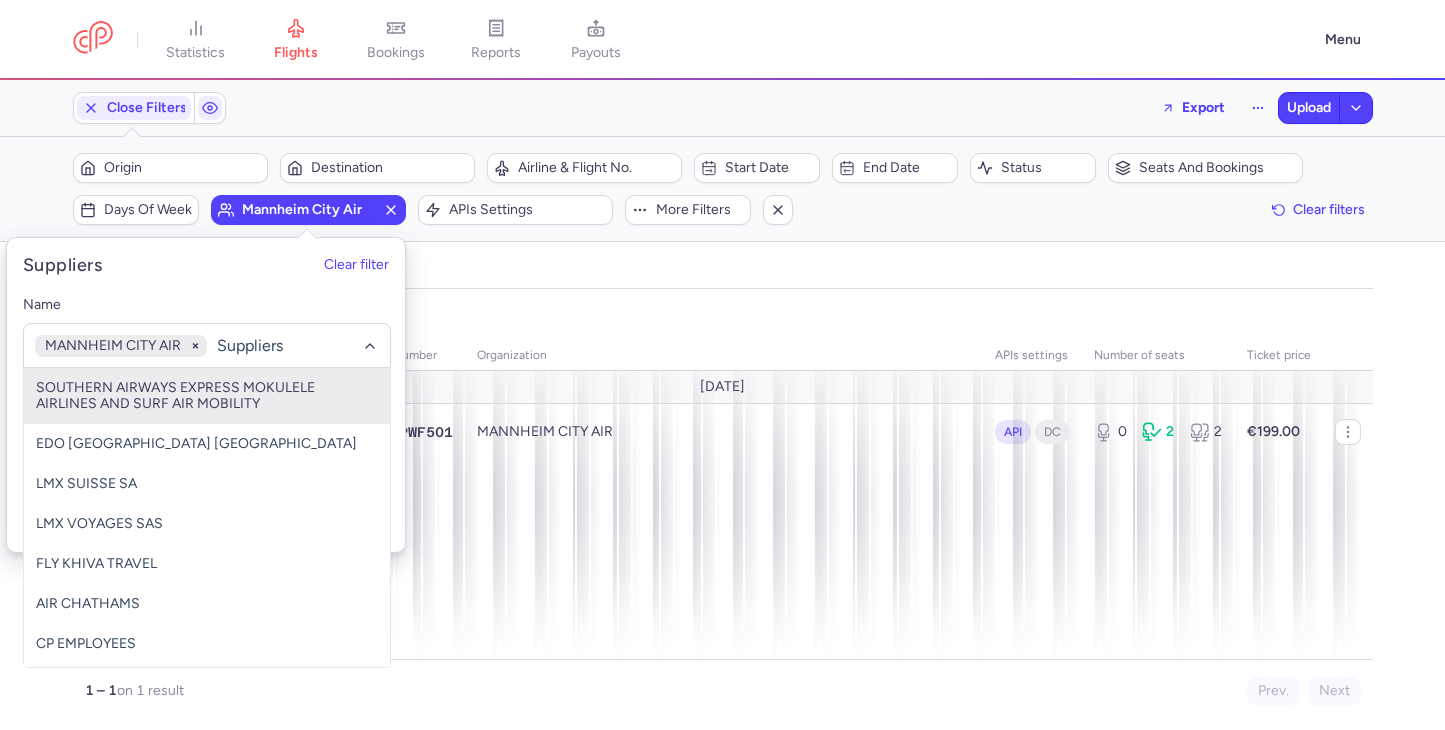 click on "all pending bookable sold out" at bounding box center [723, 271] 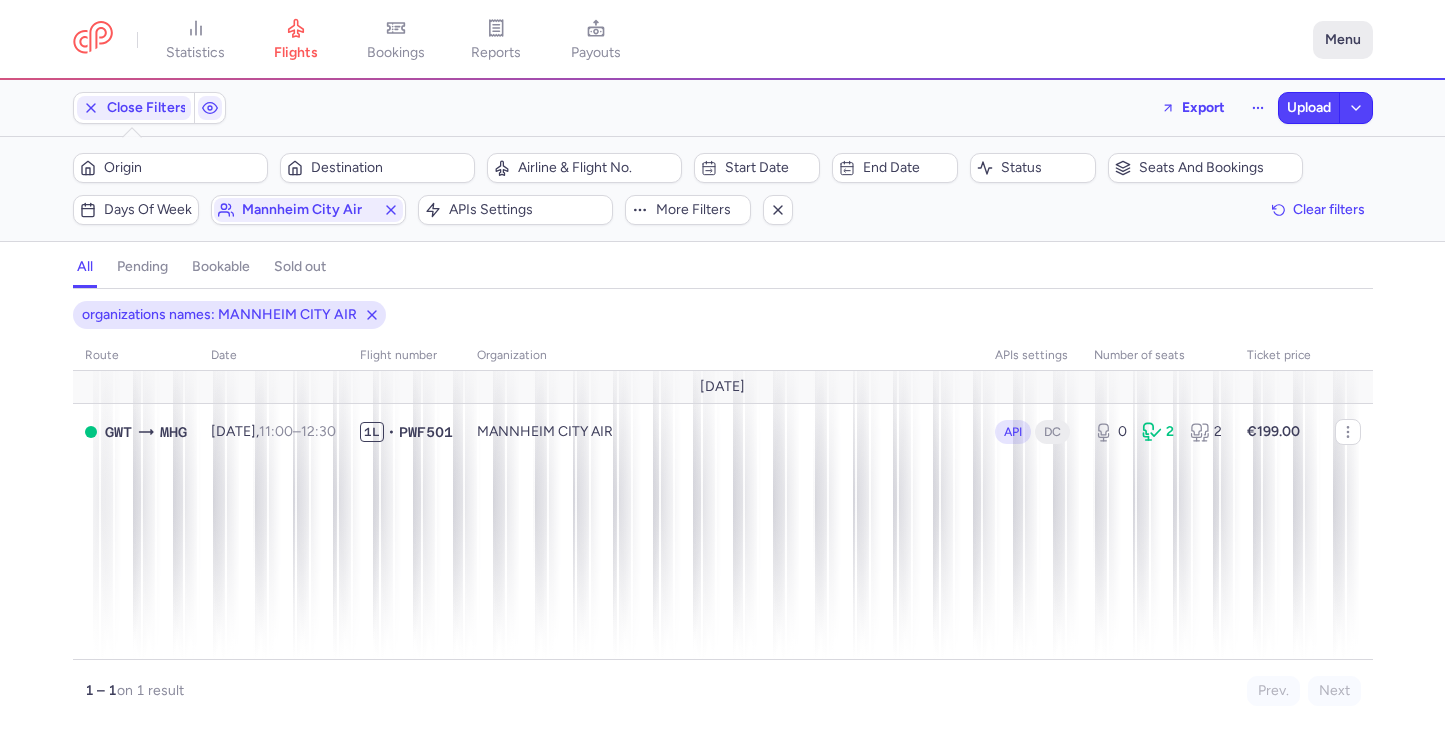 click on "Menu" at bounding box center [1343, 40] 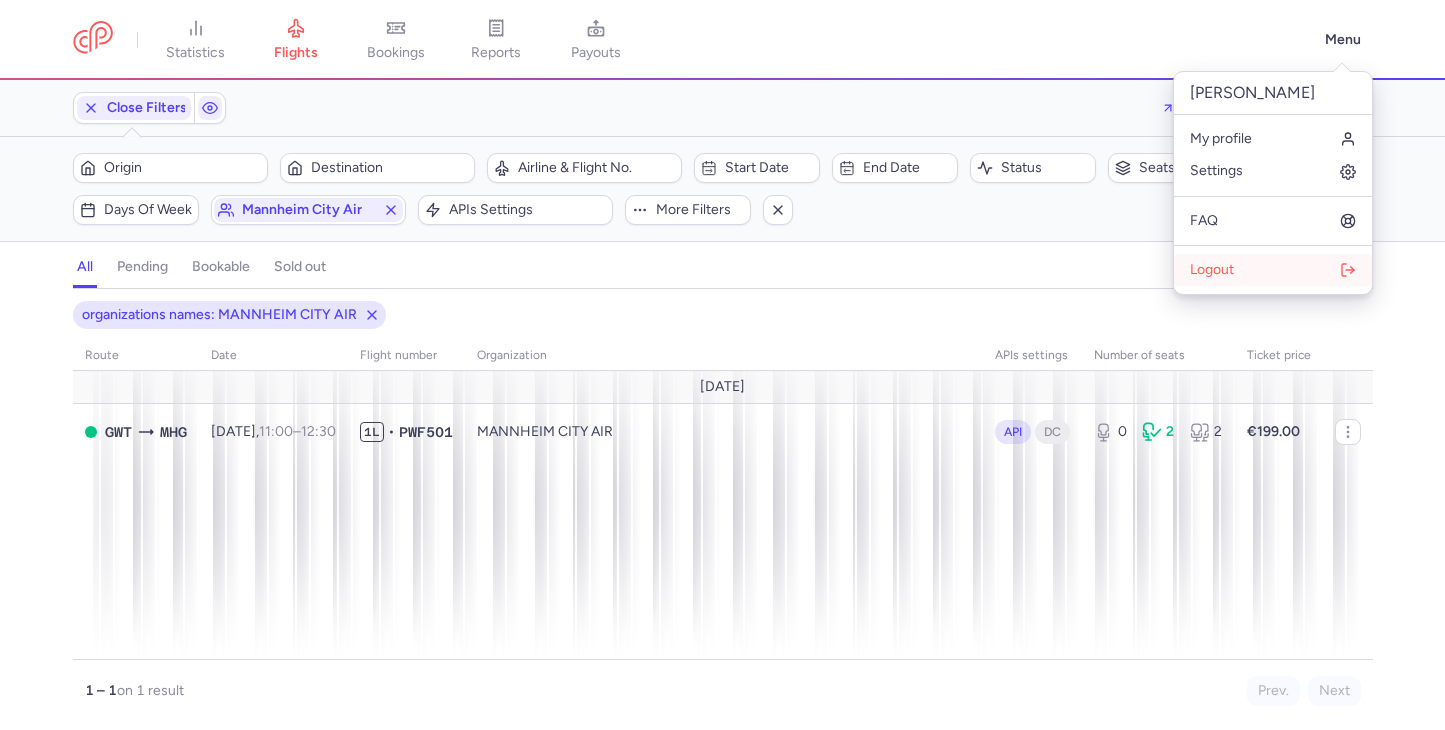 click on "Logout" at bounding box center (1273, 270) 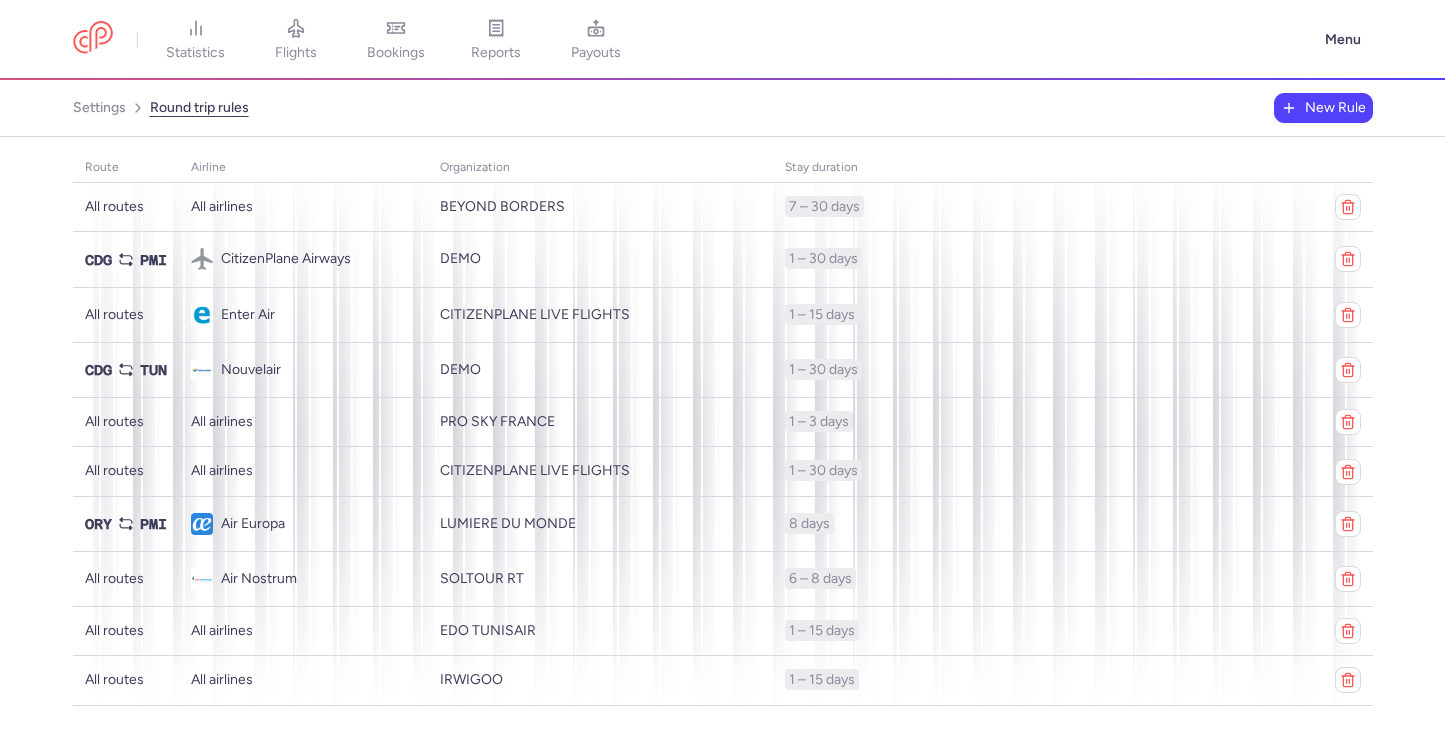 scroll, scrollTop: 0, scrollLeft: 0, axis: both 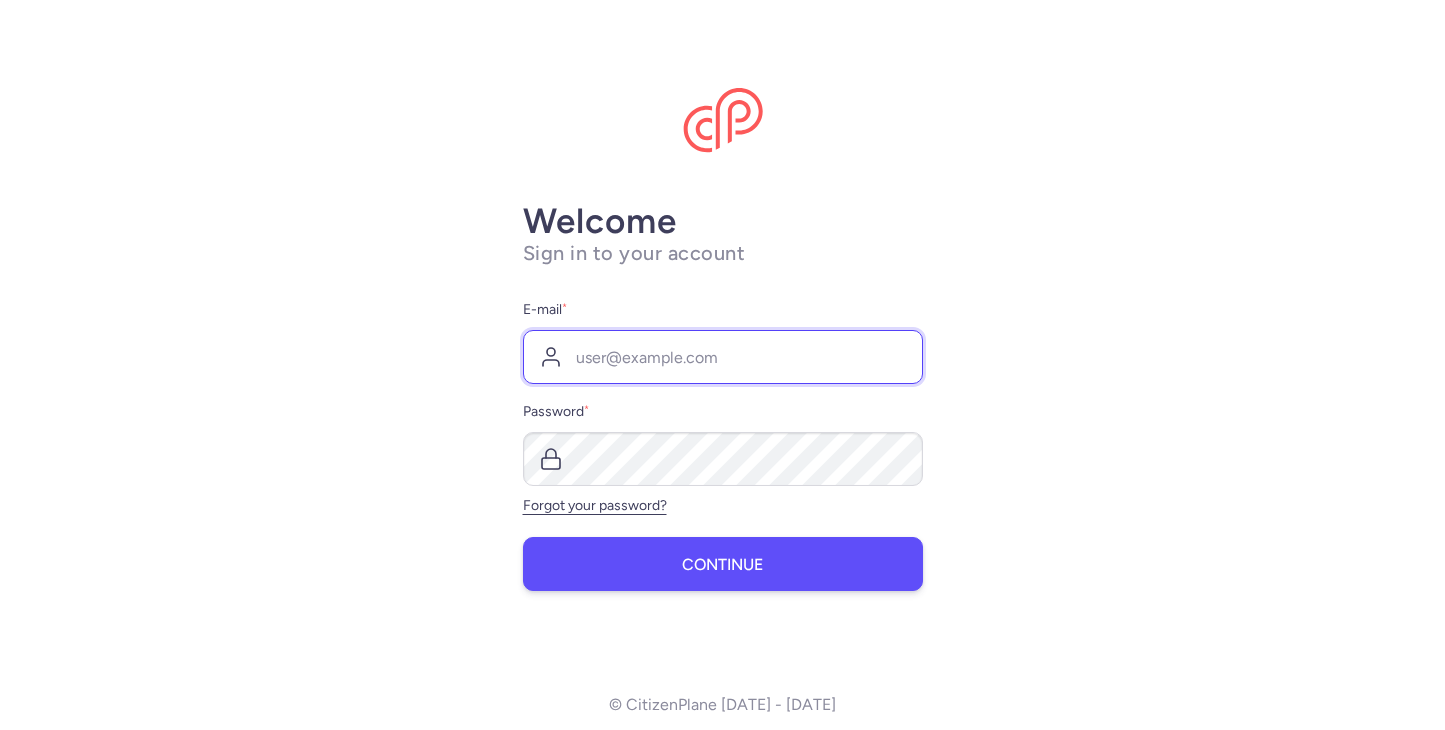 type on "paul@citizenplane.com" 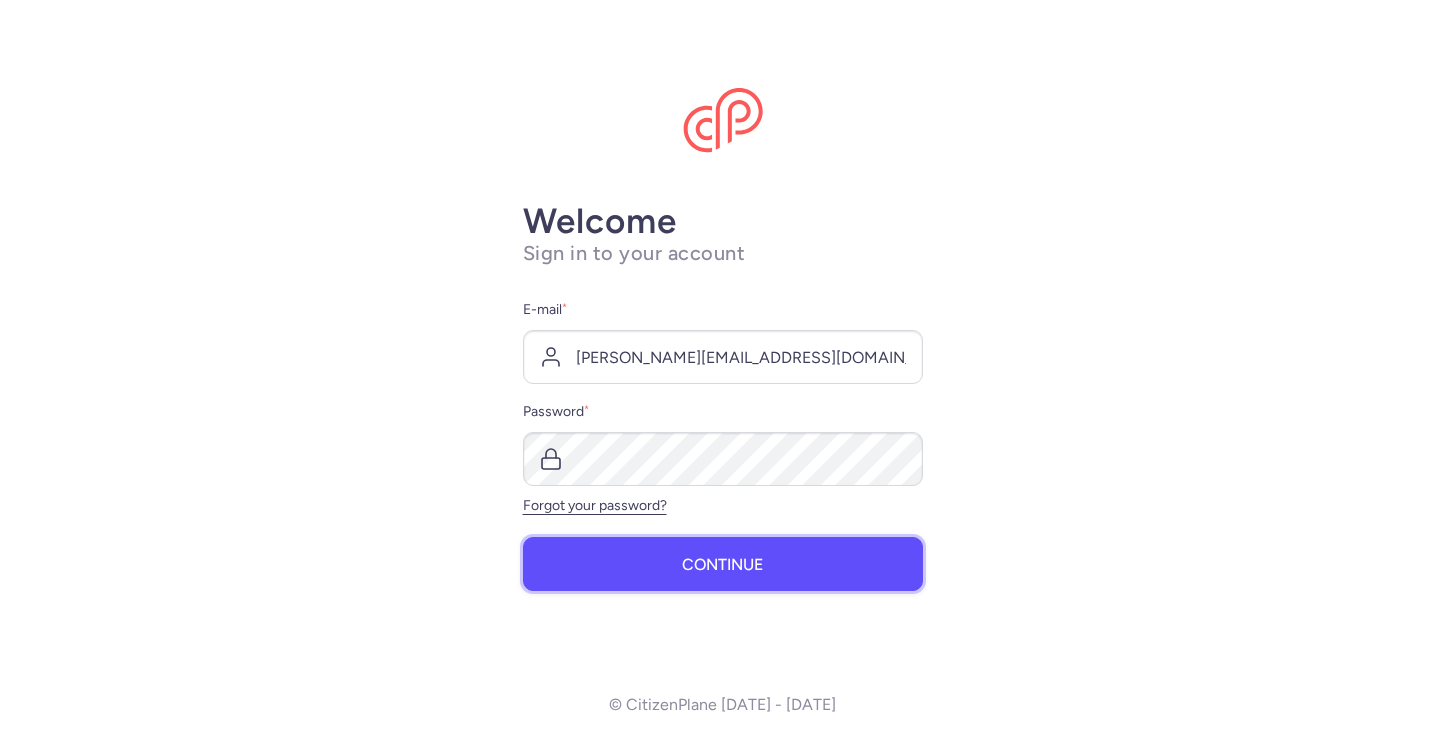 click on "Continue" at bounding box center [723, 564] 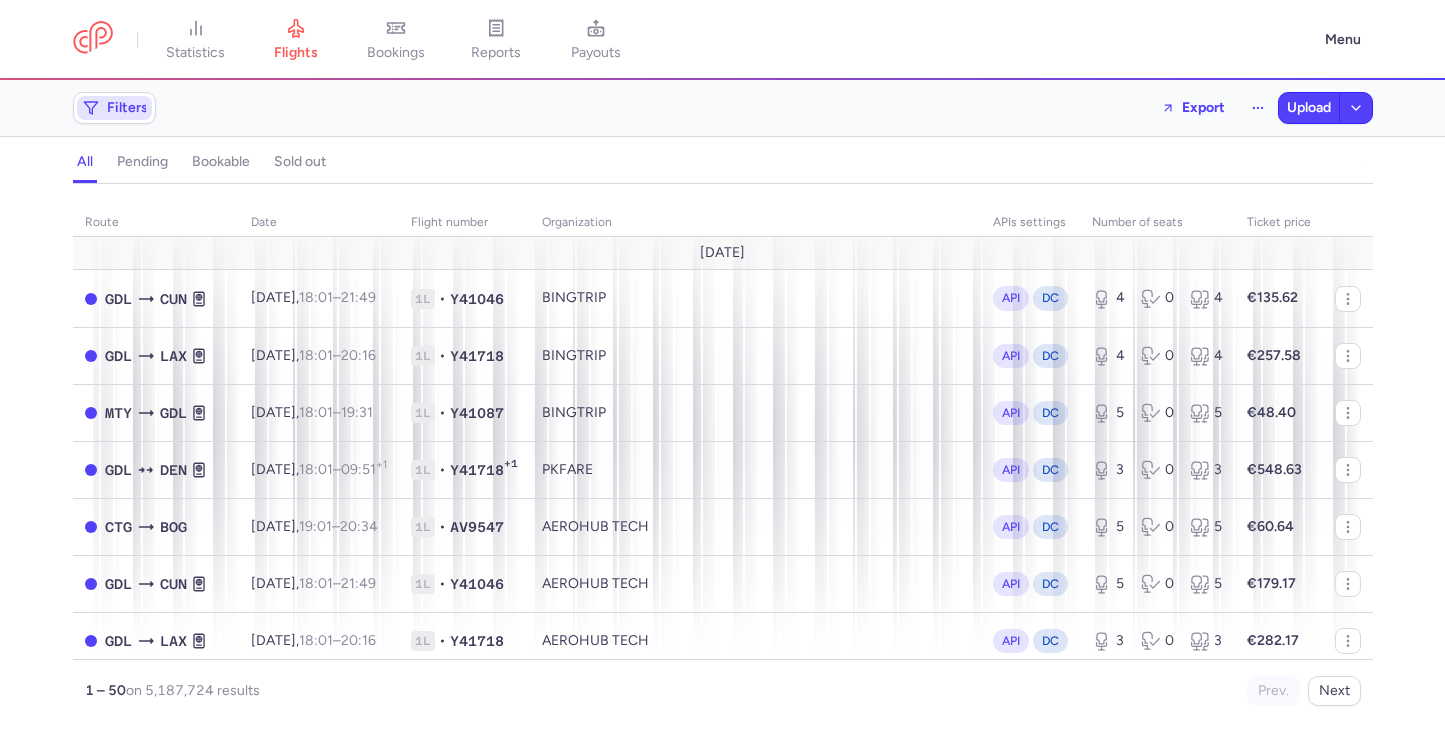 click on "Filters" 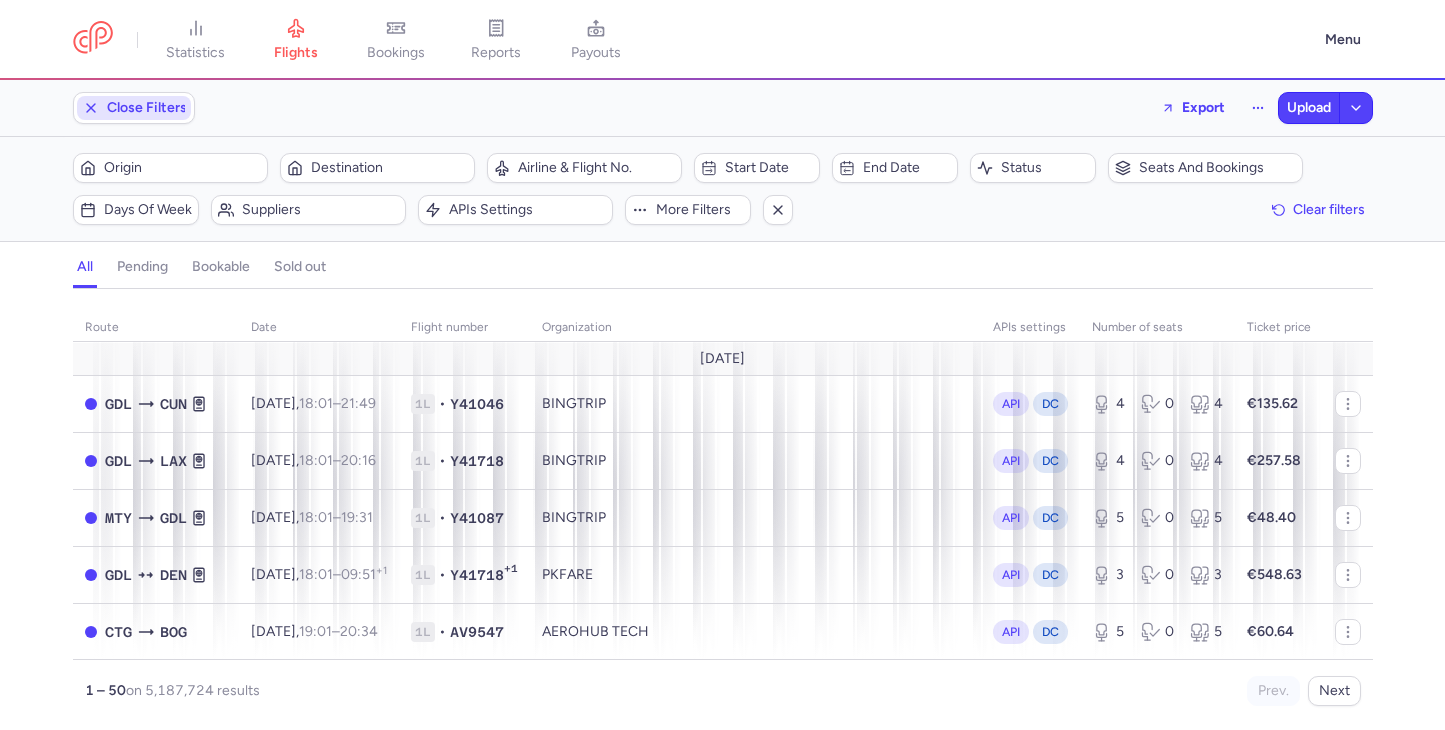 scroll, scrollTop: 0, scrollLeft: 0, axis: both 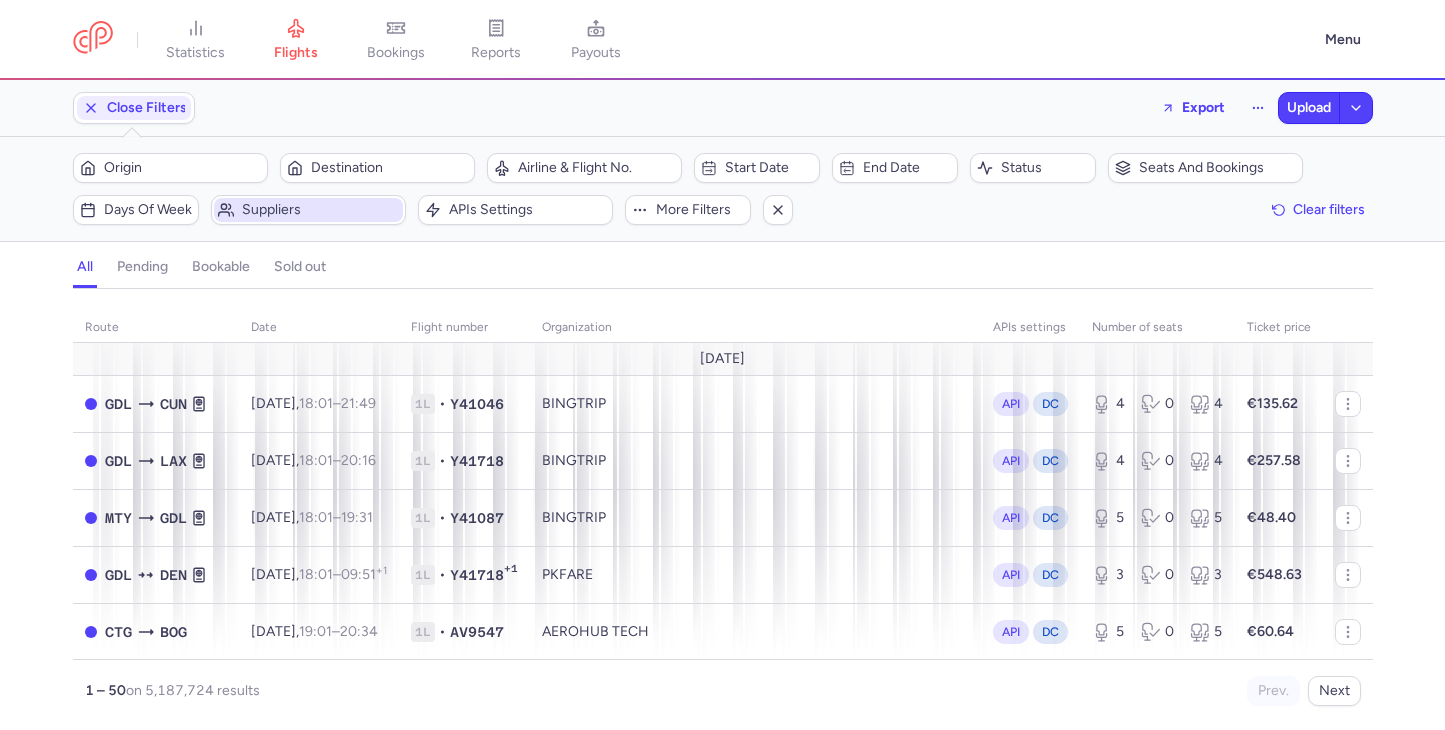 click on "Suppliers" 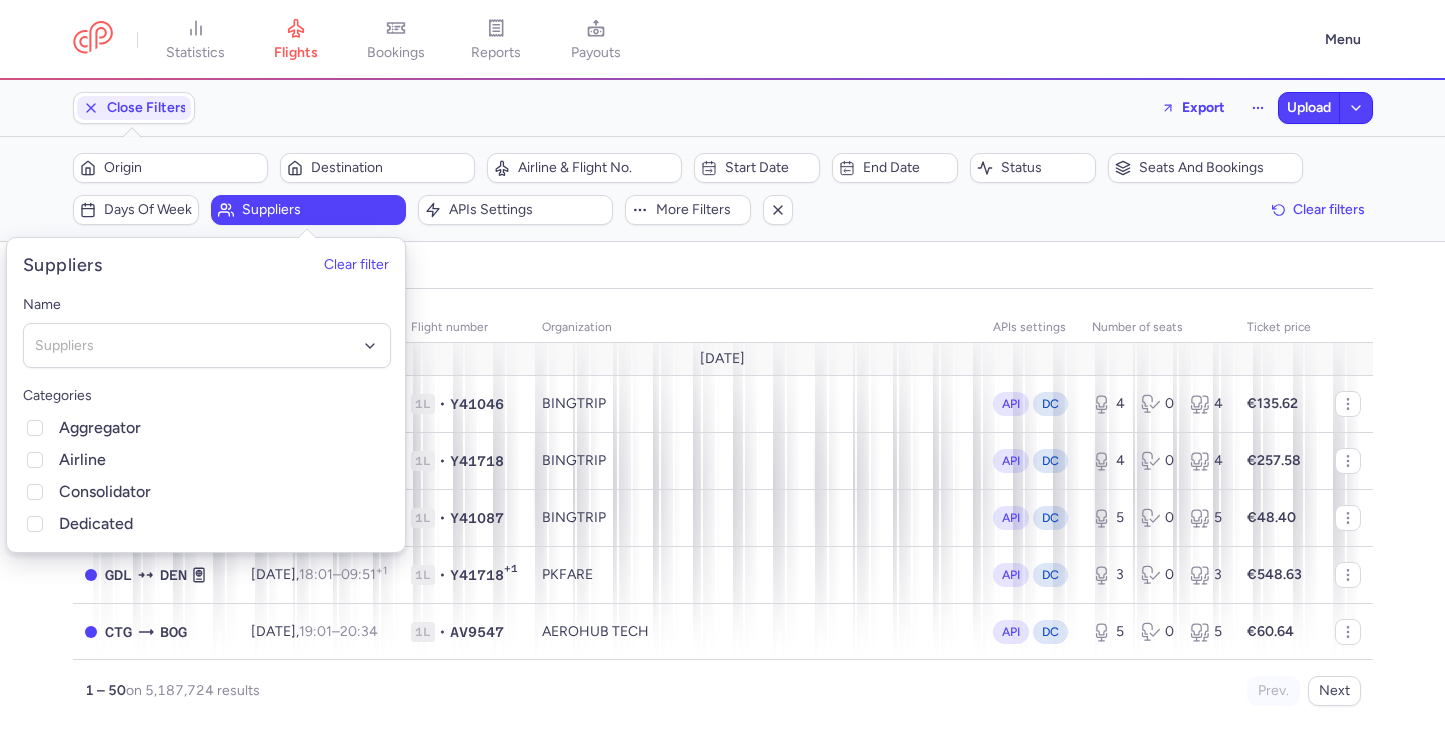click on "Suppliers" 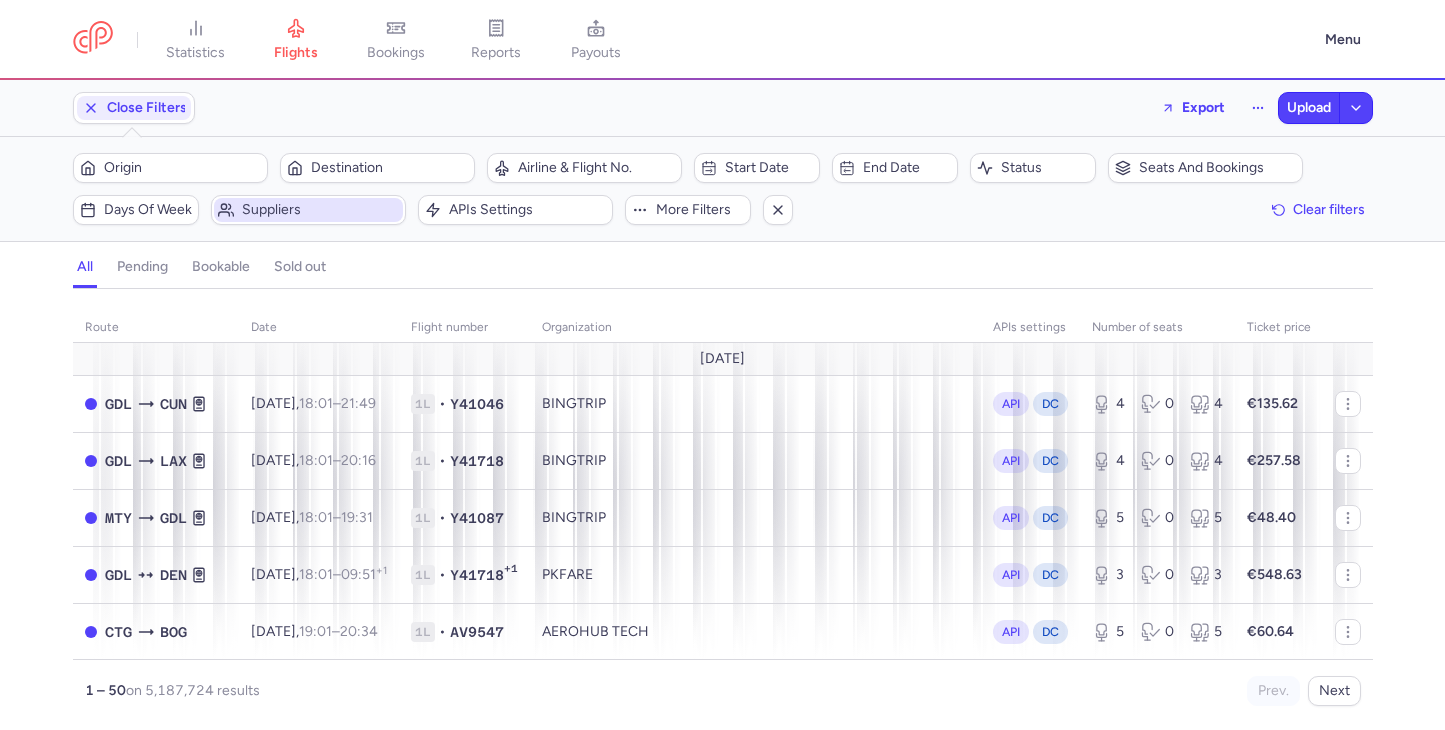click on "Suppliers" at bounding box center (308, 210) 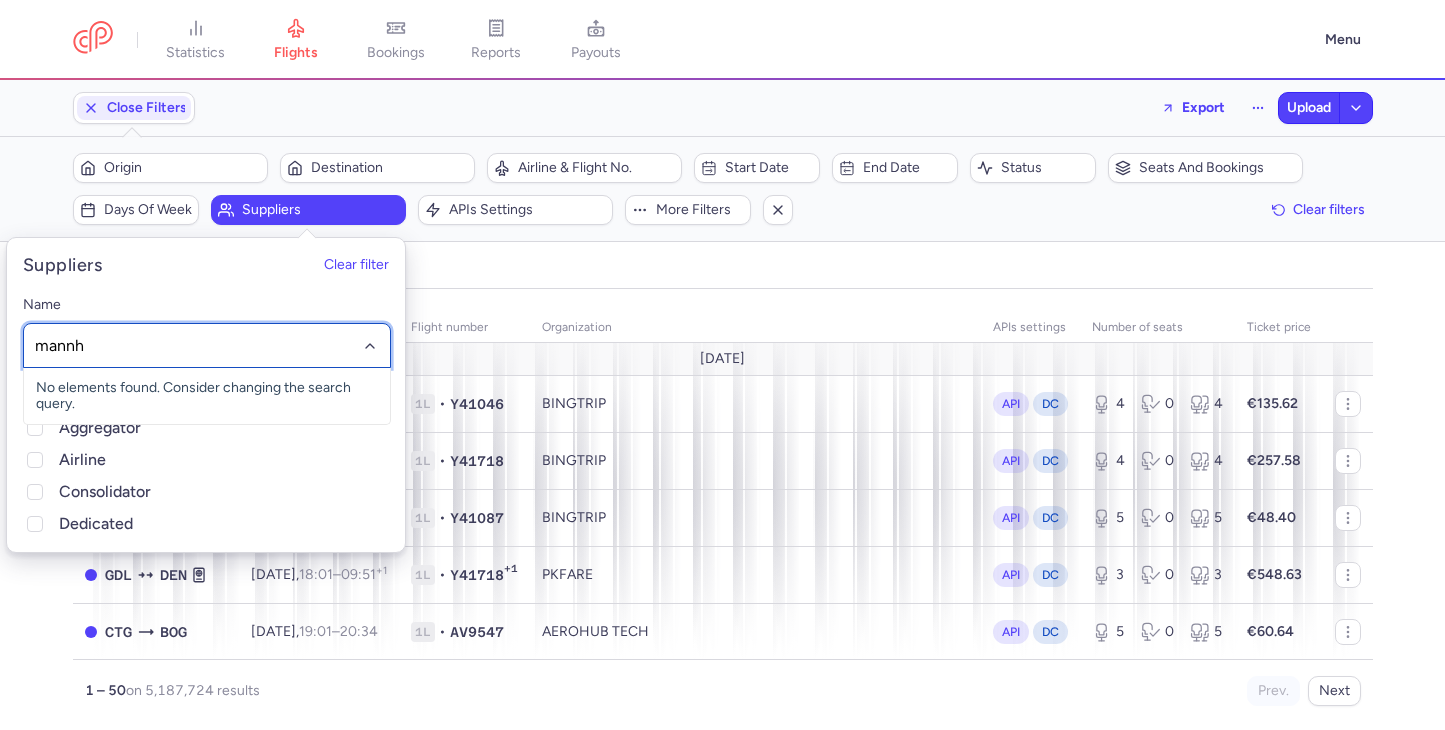 type on "mannhe" 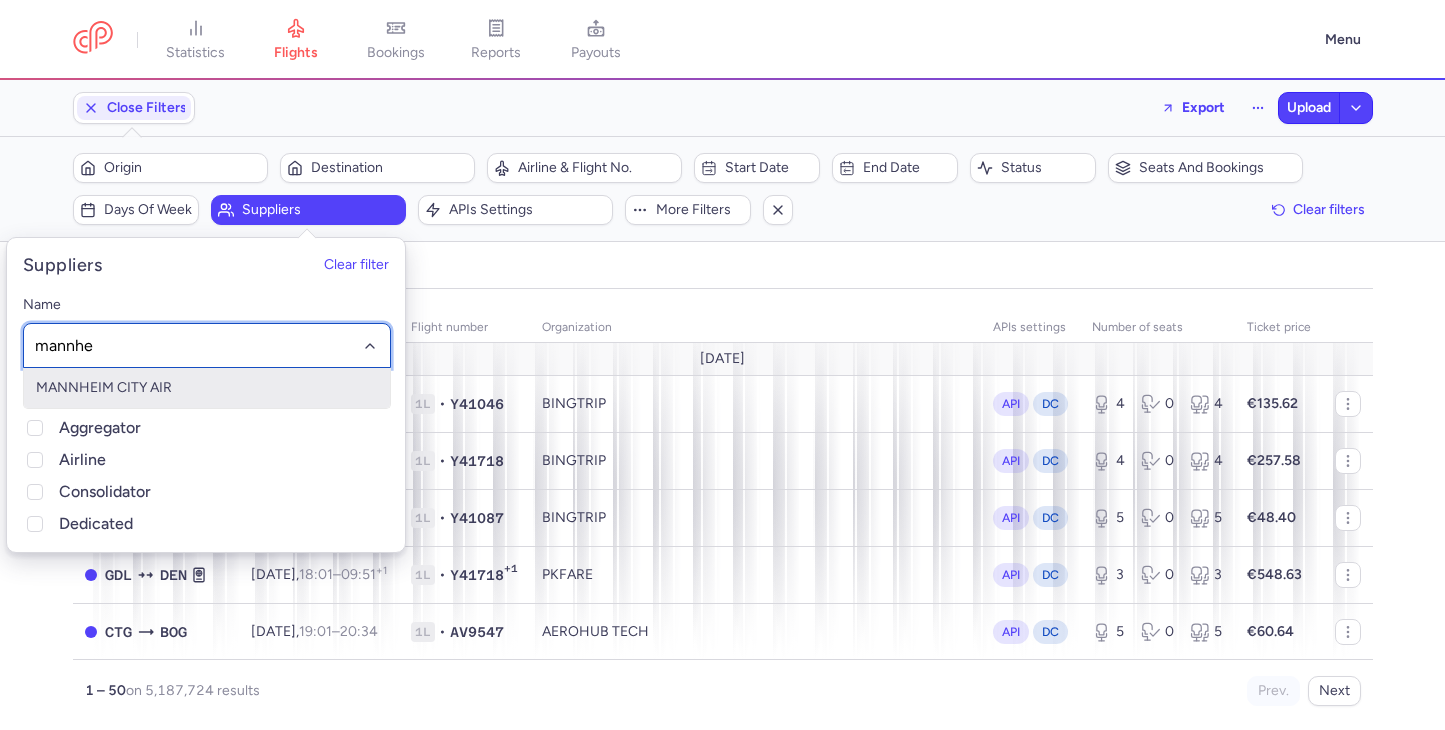 click on "MANNHEIM CITY AIR" at bounding box center [207, 388] 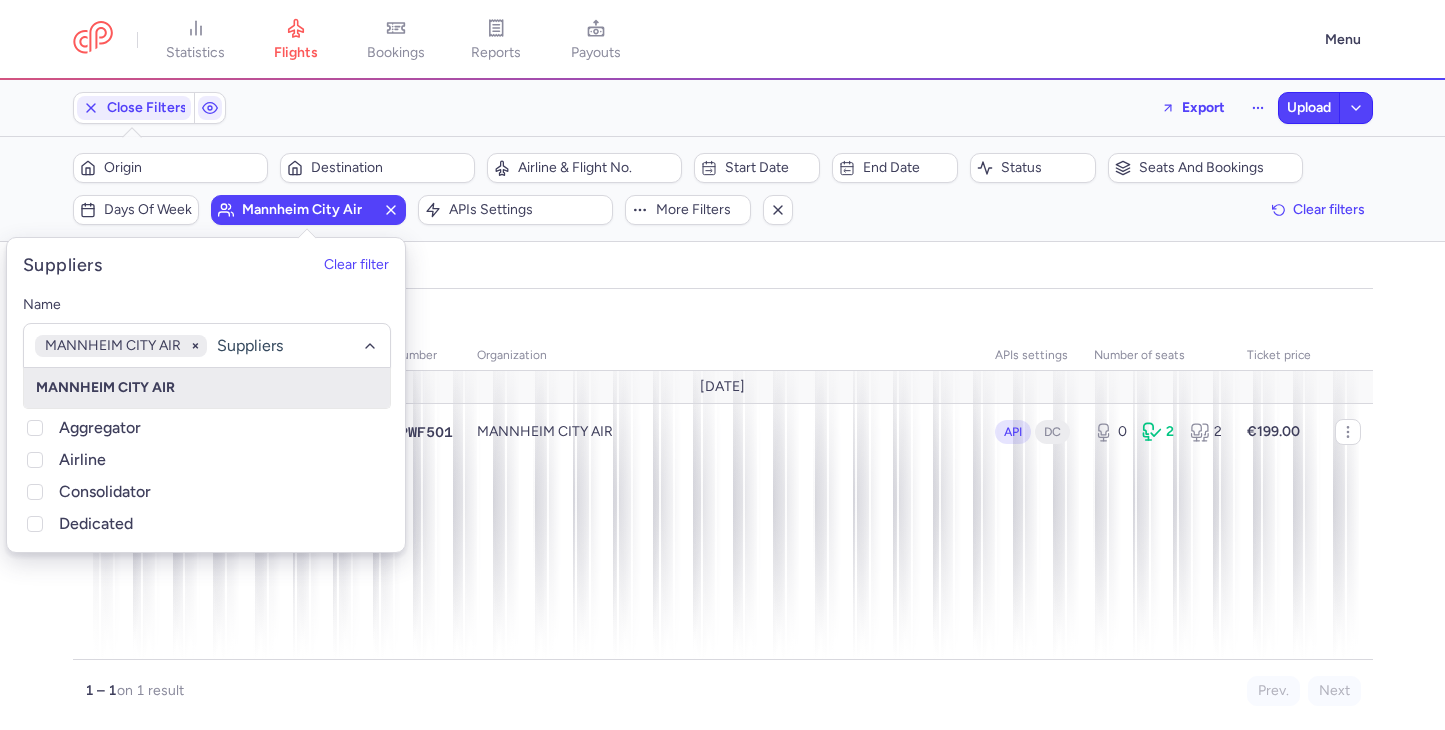 click on "all pending bookable sold out" at bounding box center [723, 271] 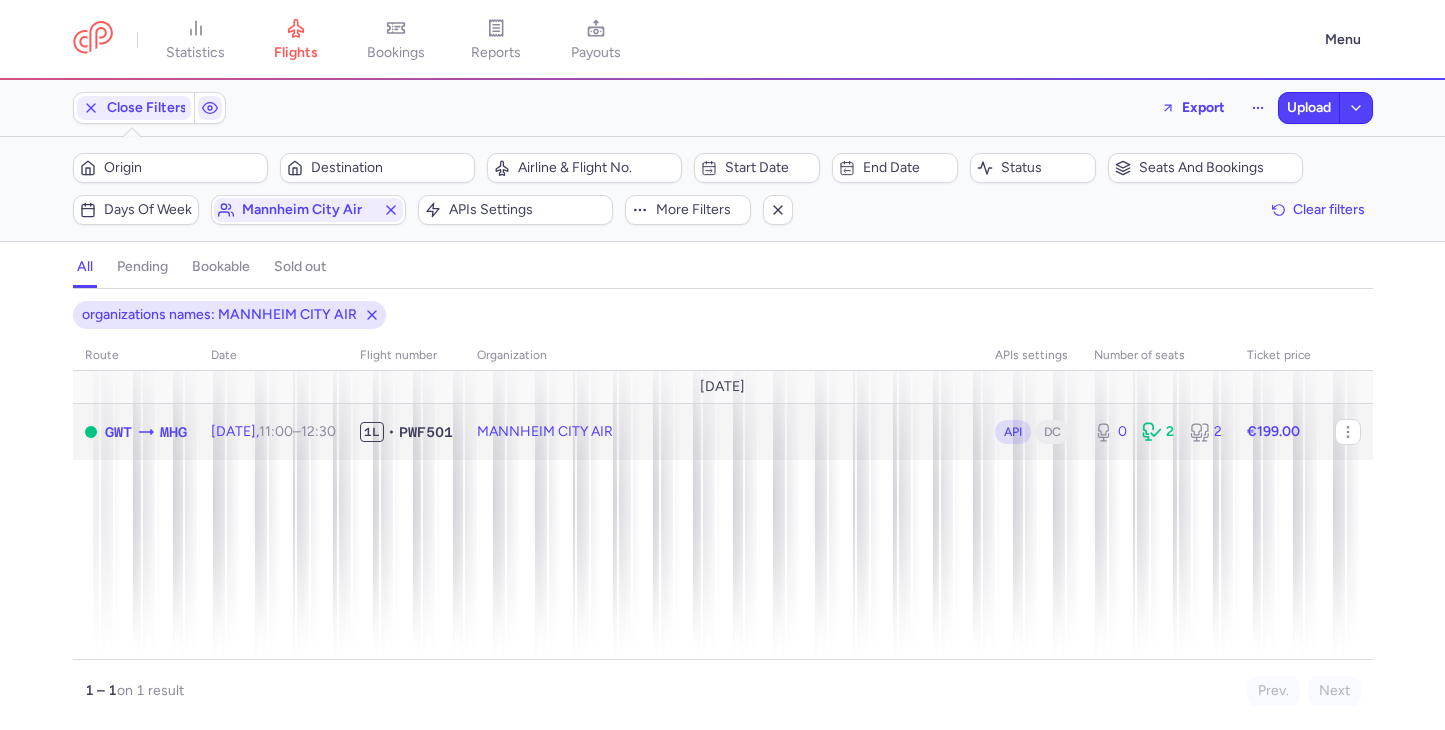 click on "1L" at bounding box center [372, 432] 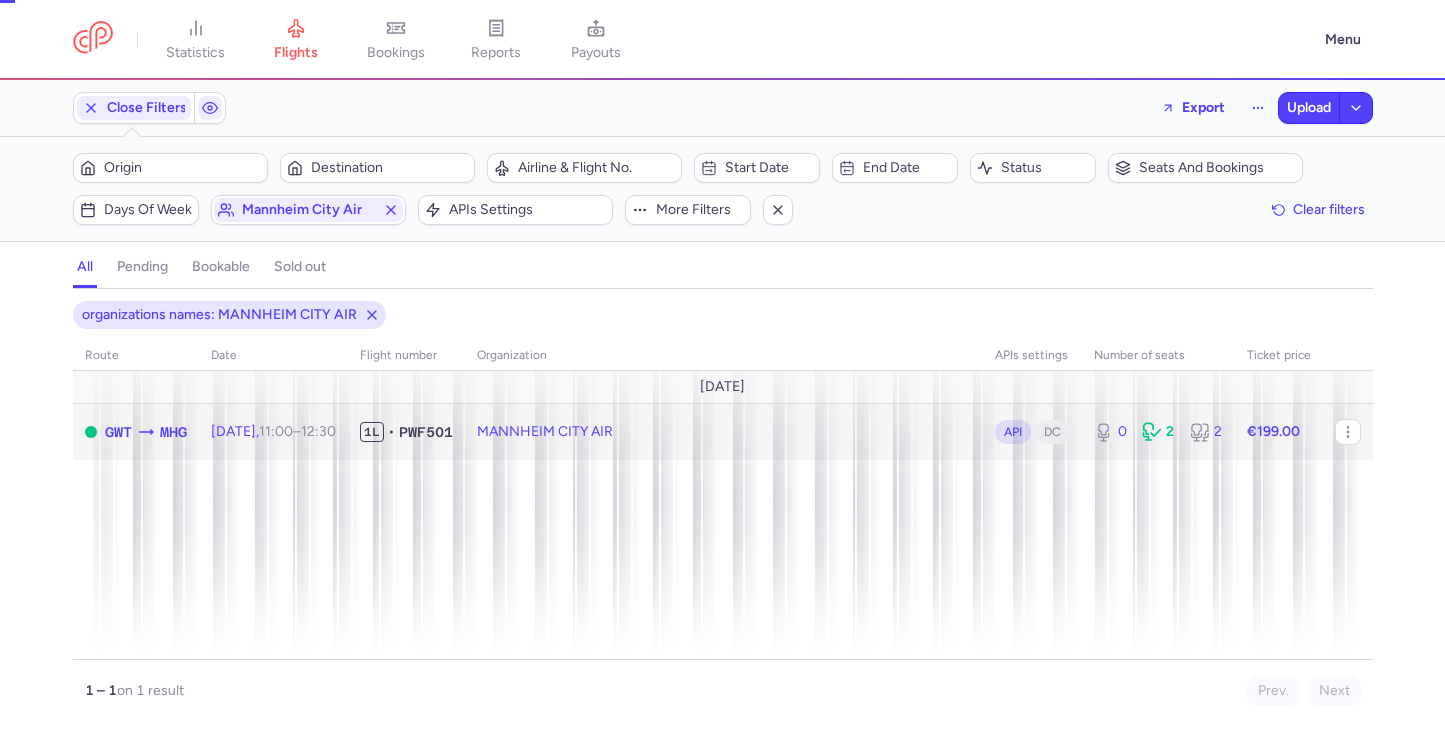 select on "hours" 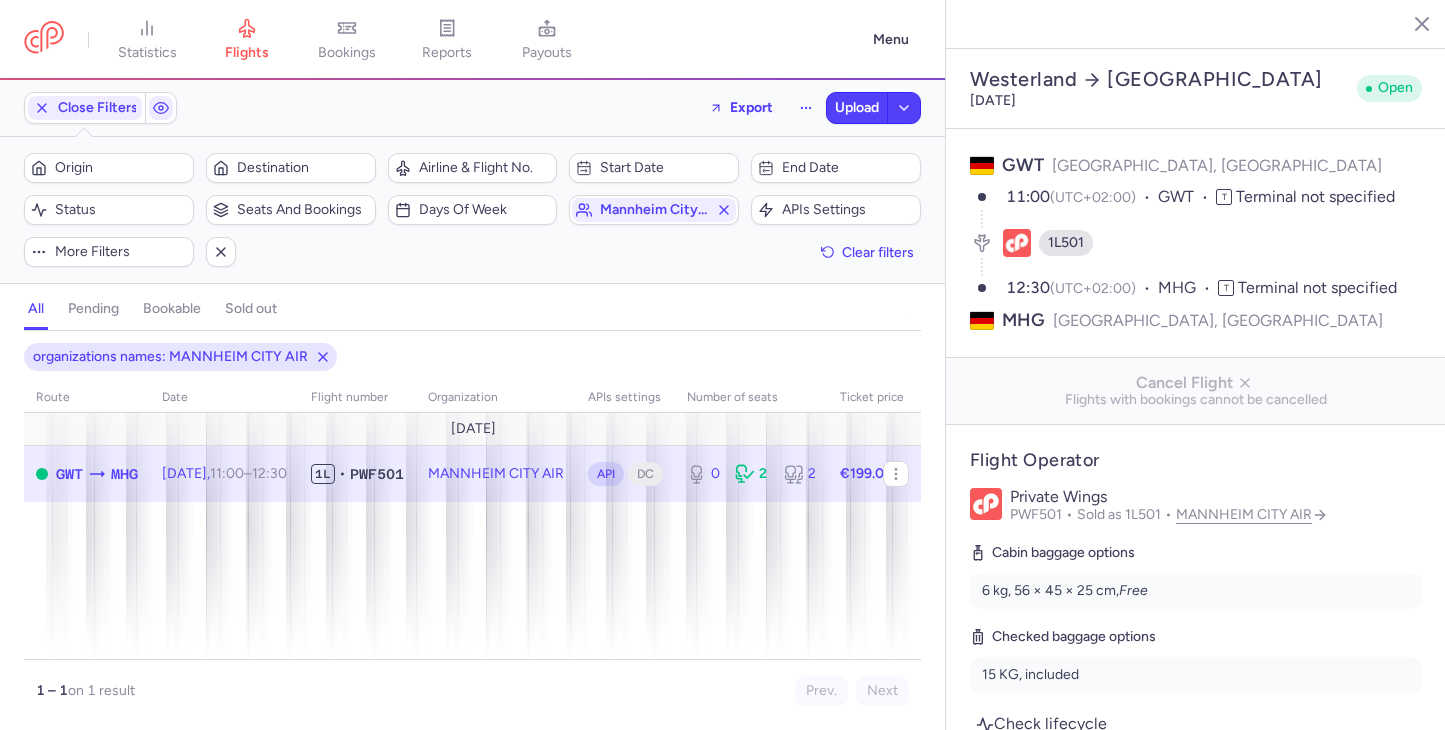 click 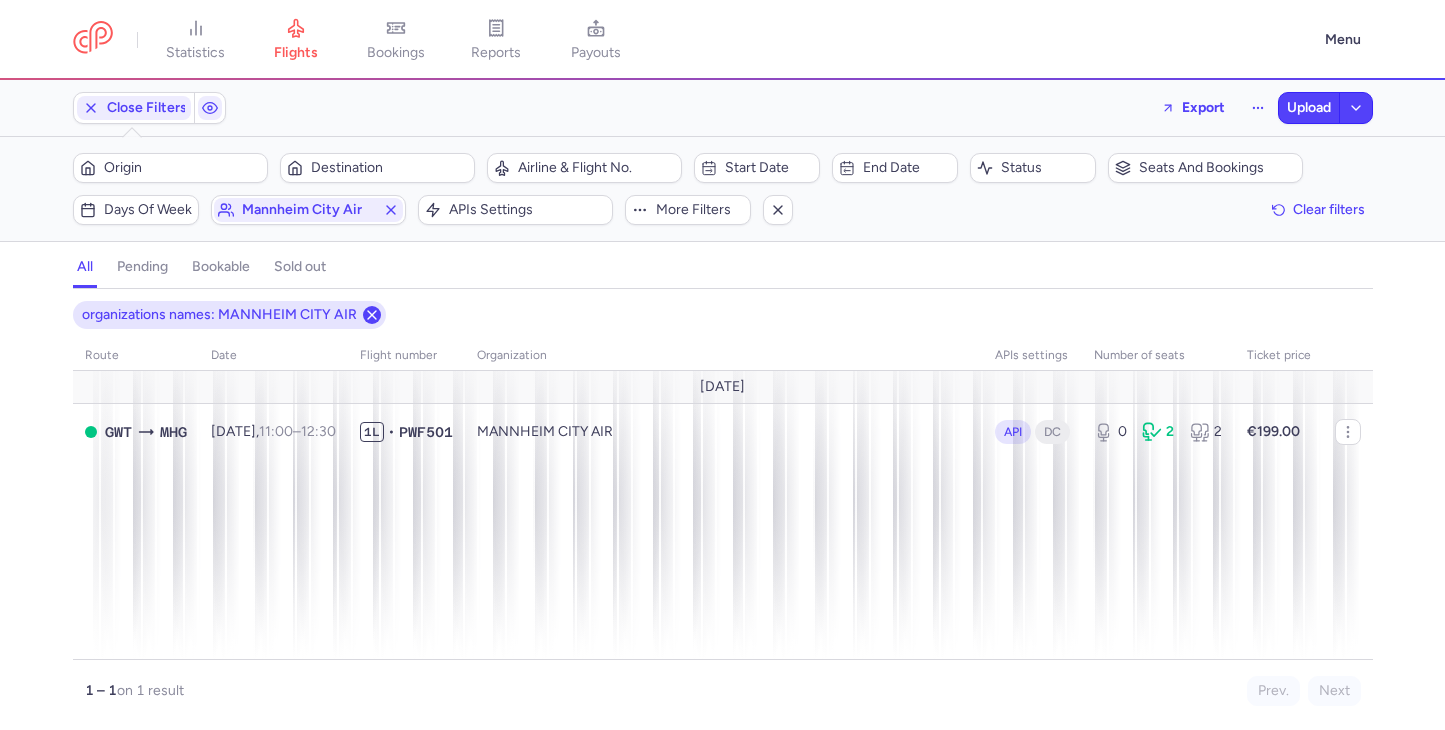 click 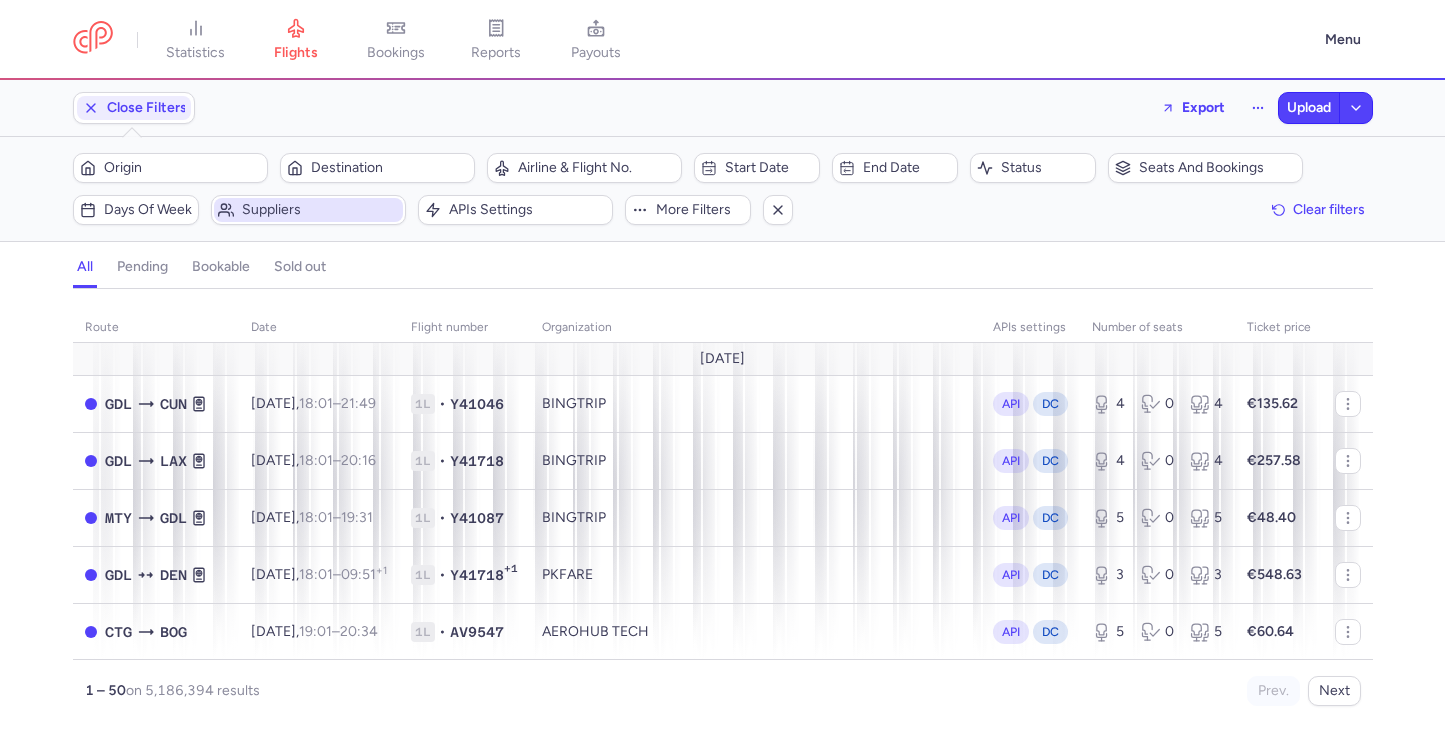 click on "Suppliers" at bounding box center (320, 210) 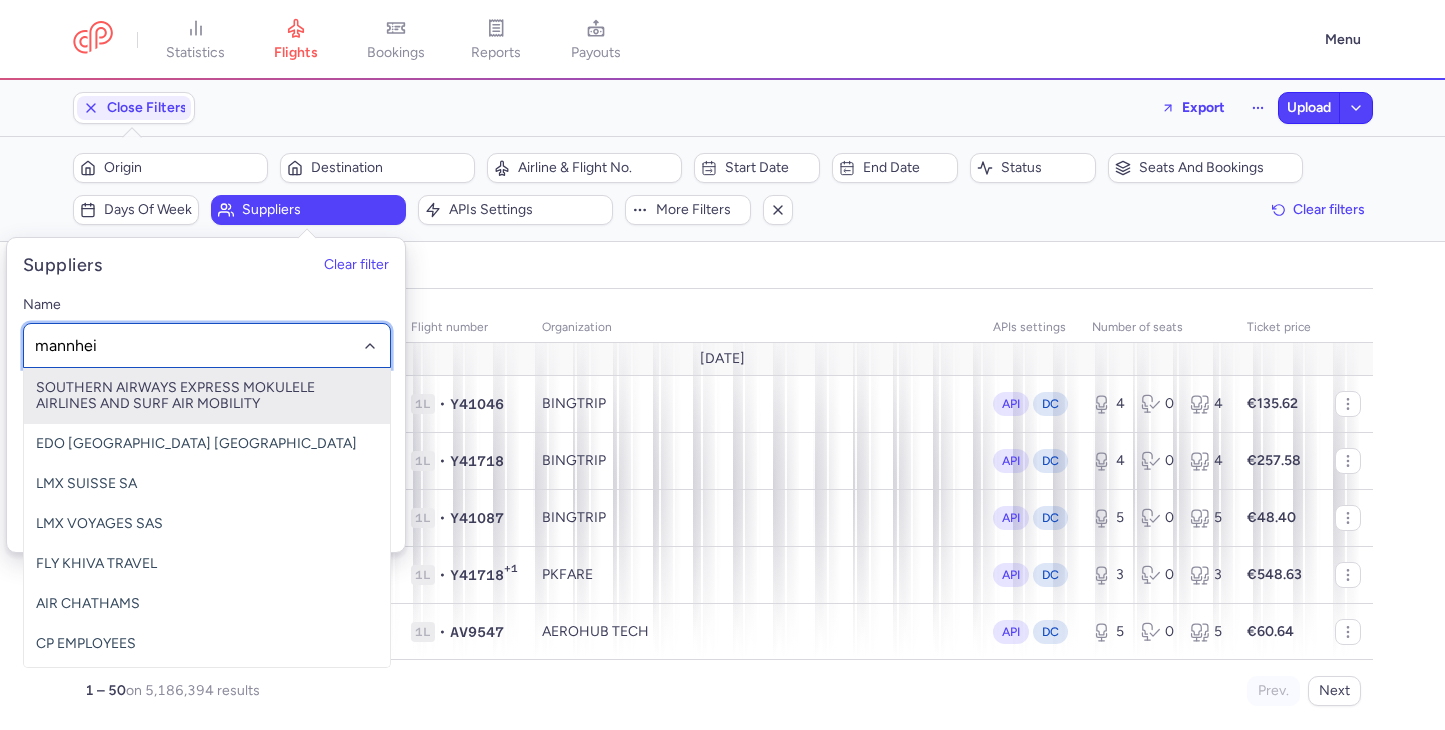 type on "mannheim" 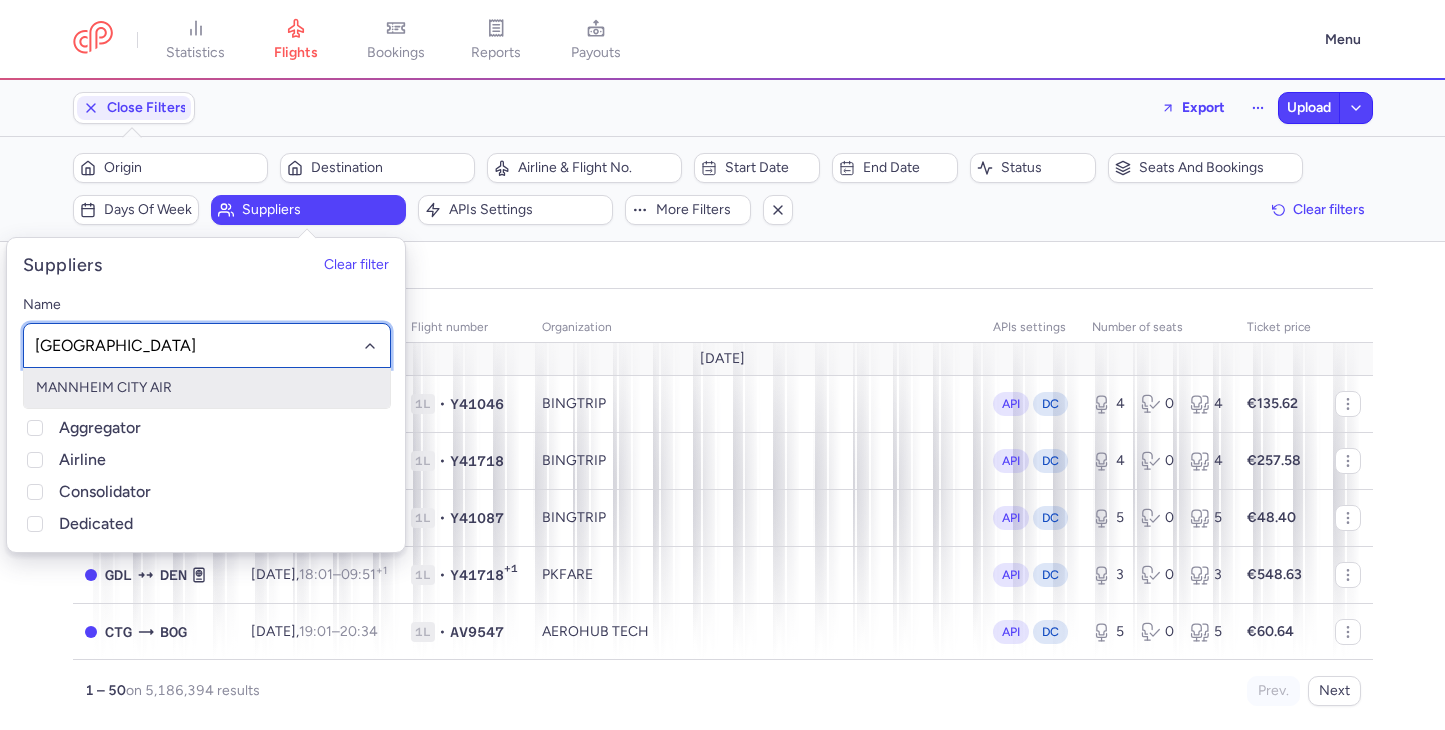 type 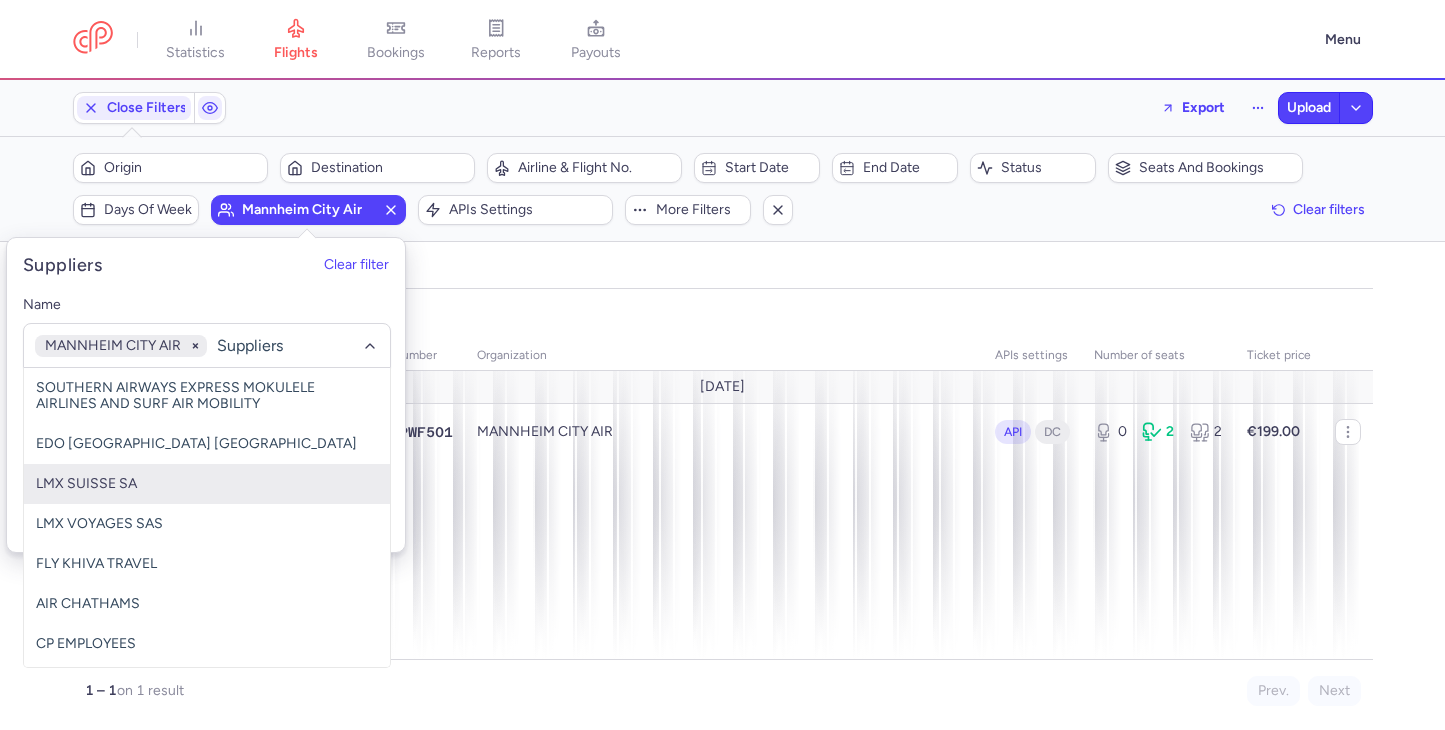 click on "organizations names: MANNHEIM CITY AIR" at bounding box center [723, 315] 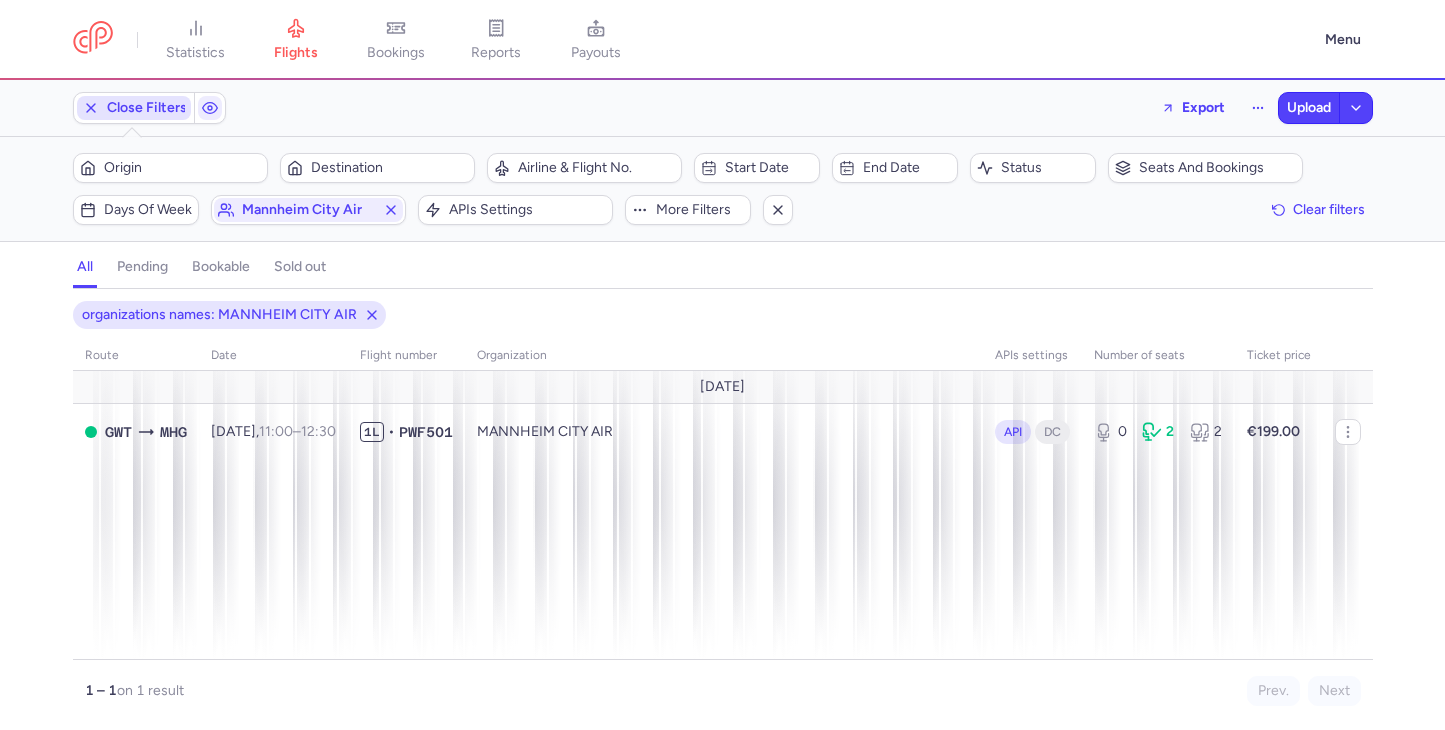 click 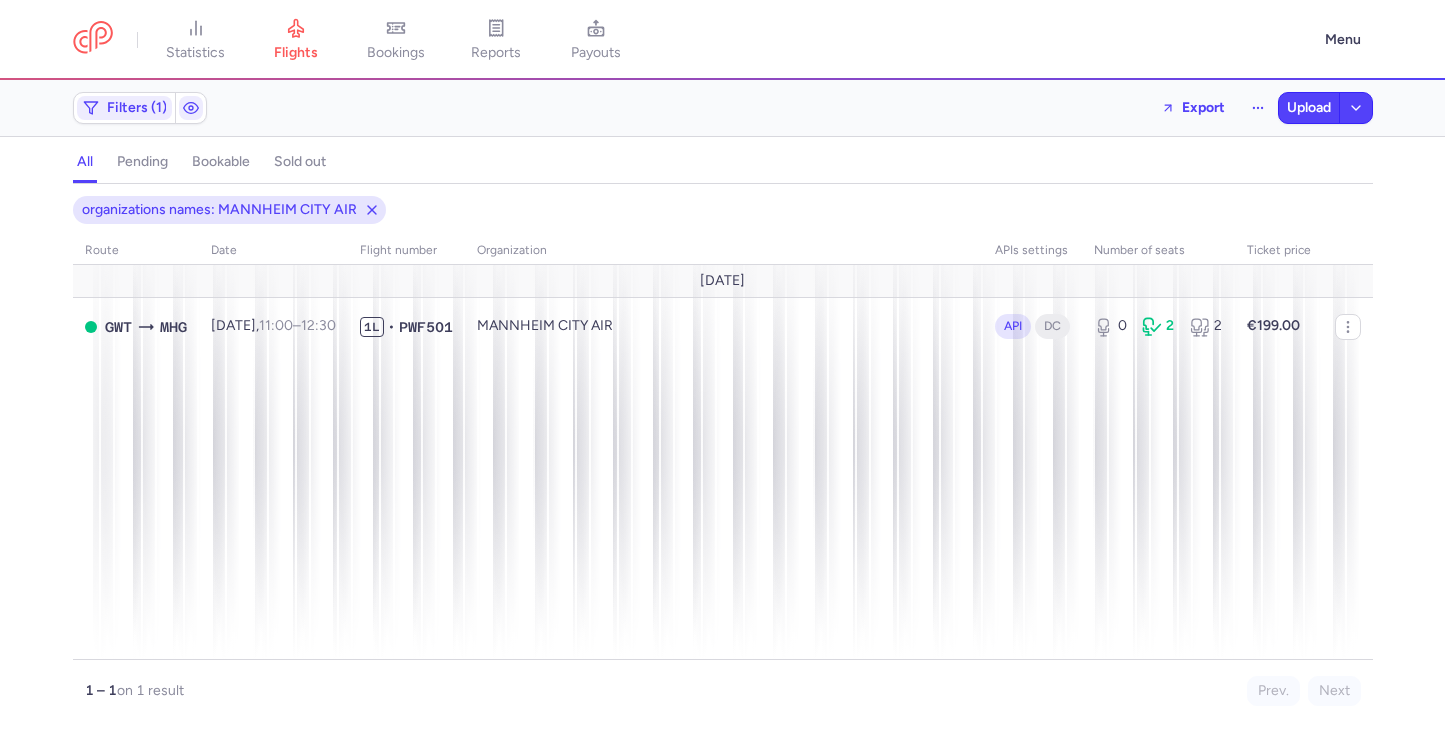 click on "statistics flights bookings reports payouts Menu" at bounding box center (722, 40) 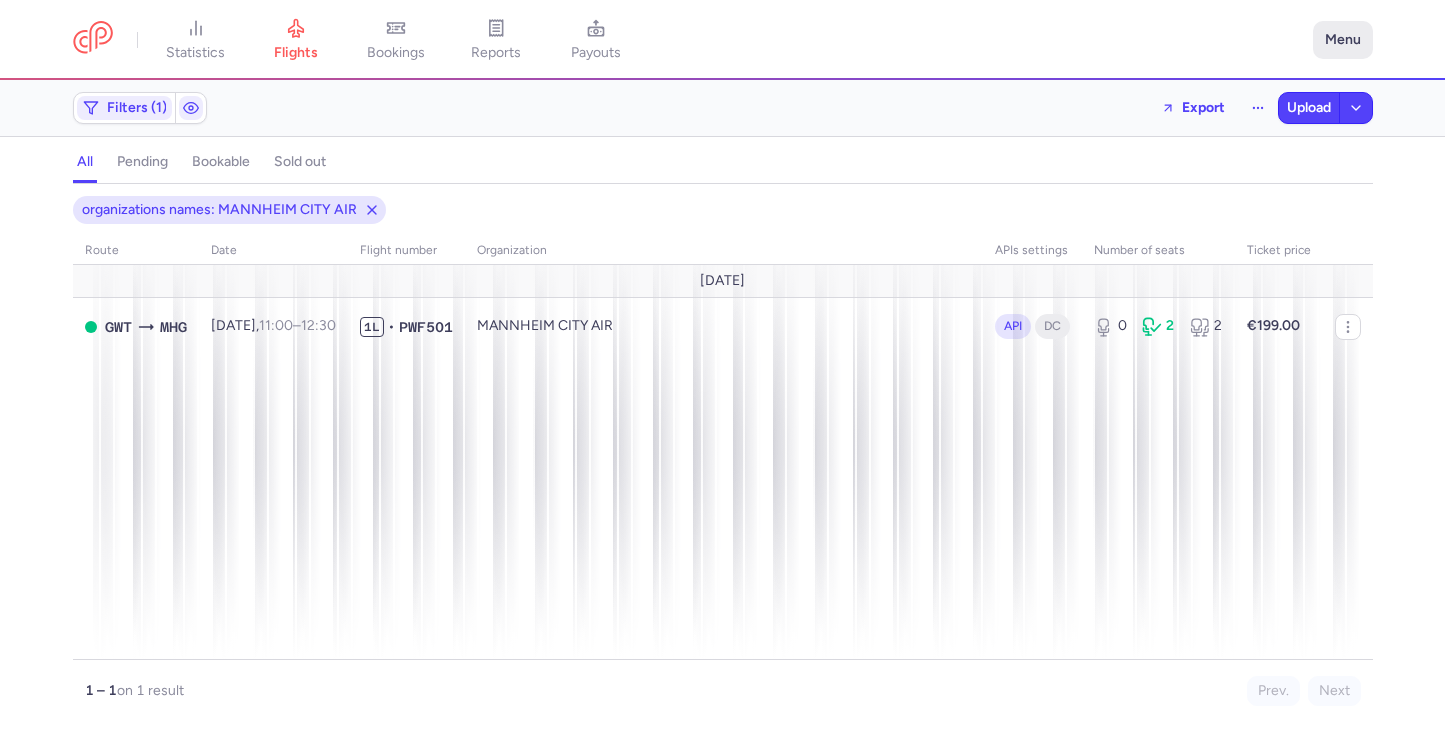 click on "Menu" 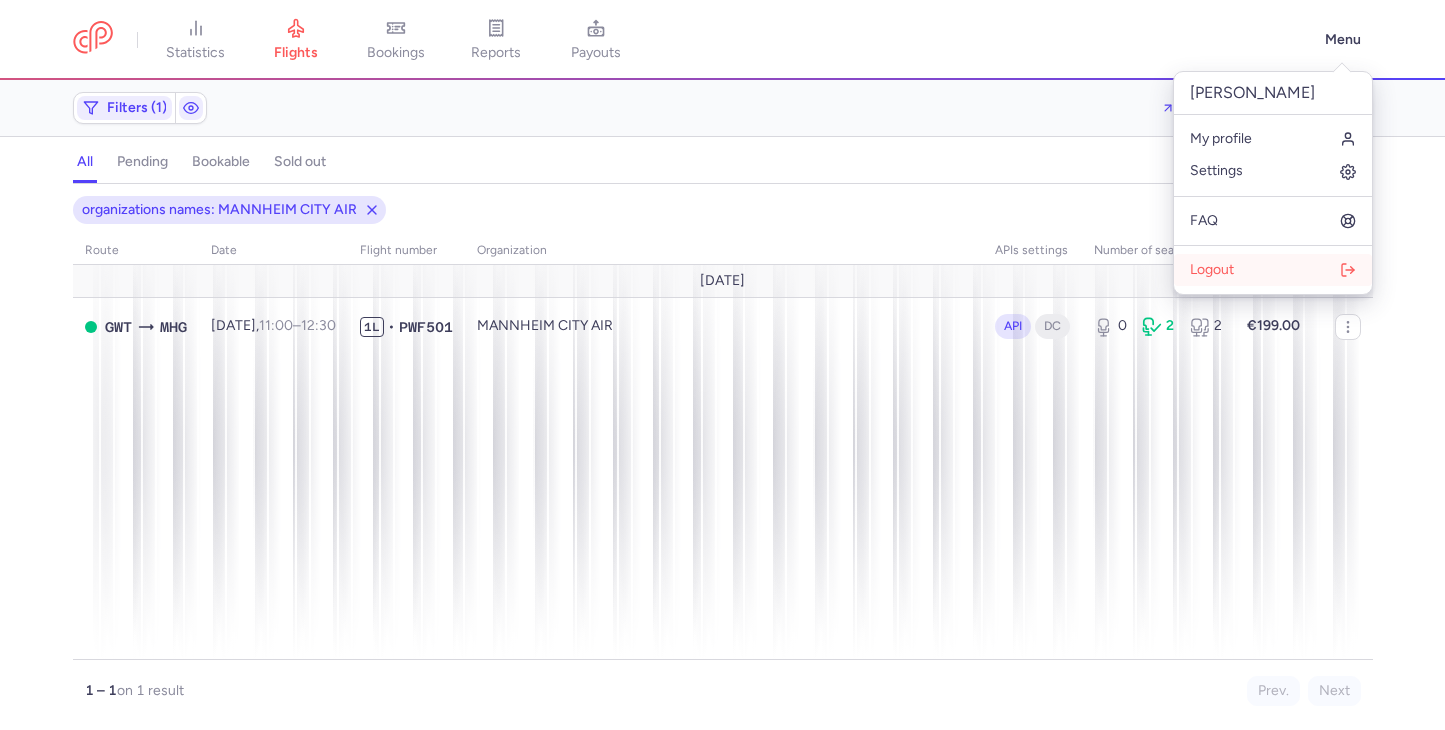 click on "Logout" at bounding box center [1212, 270] 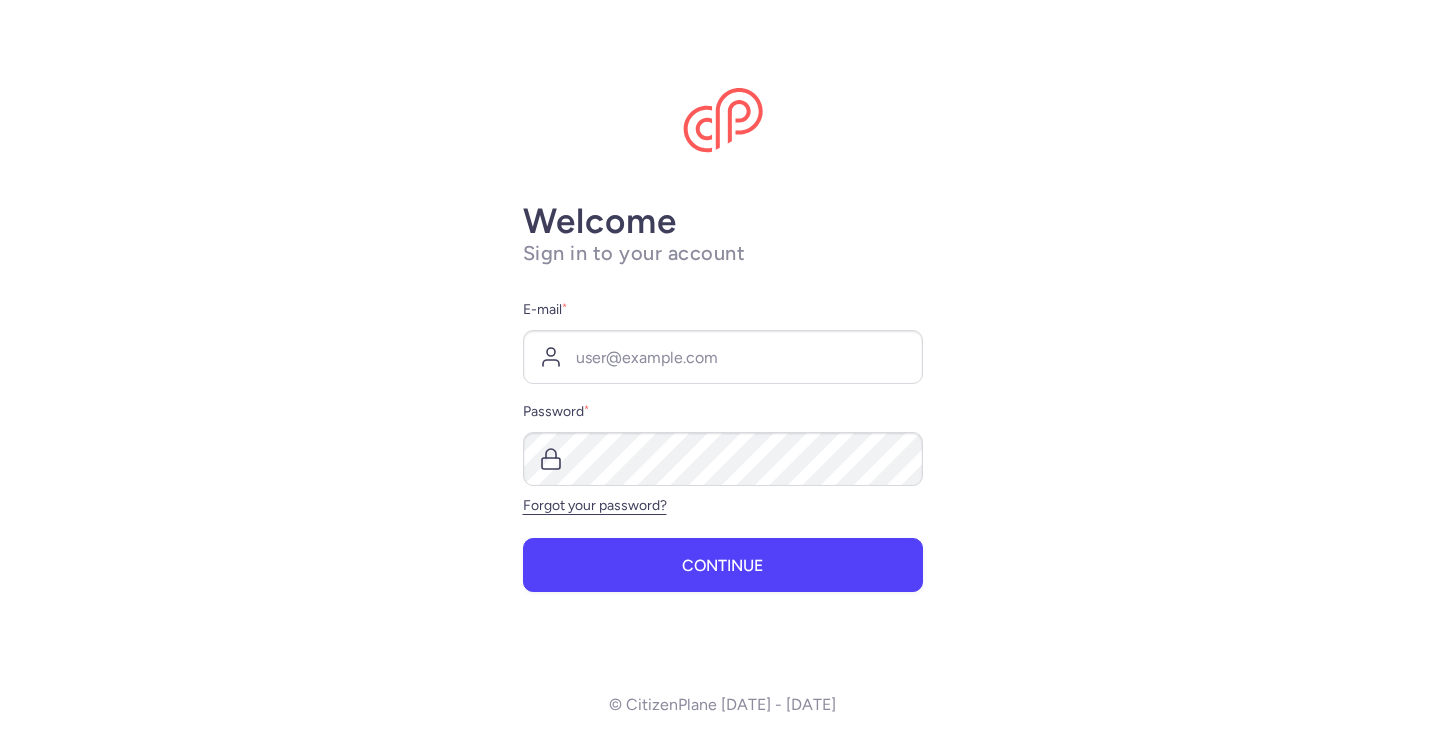 scroll, scrollTop: 0, scrollLeft: 0, axis: both 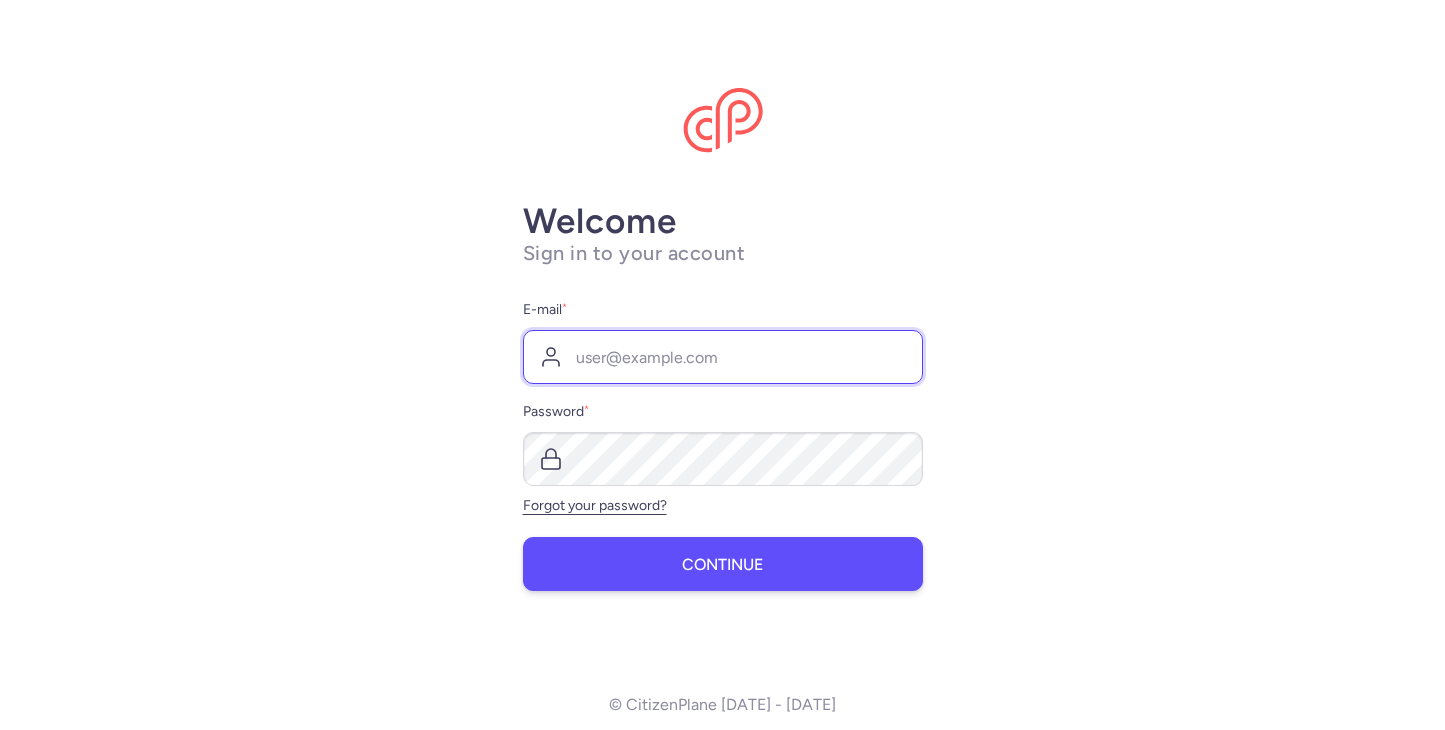 type on "[PERSON_NAME][EMAIL_ADDRESS][DOMAIN_NAME]" 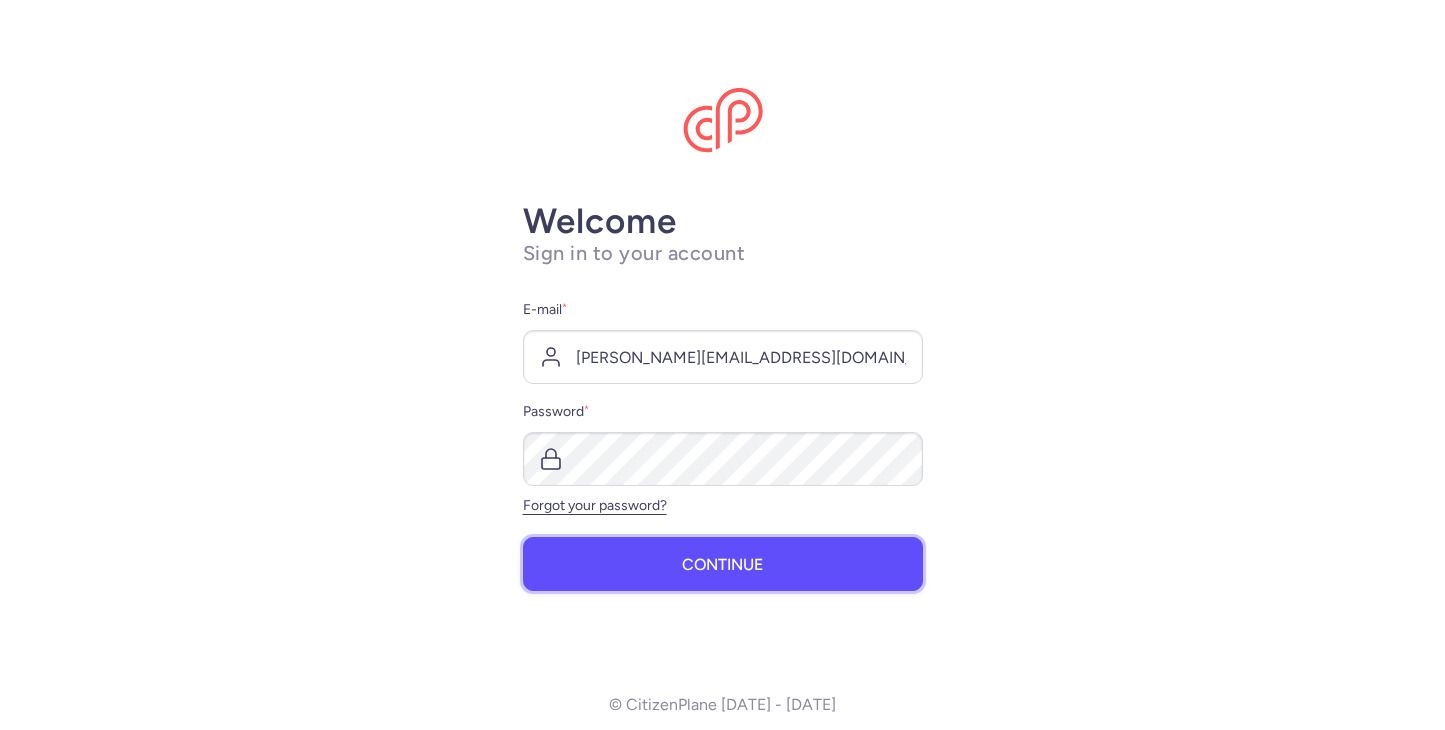 click on "Continue" at bounding box center [722, 565] 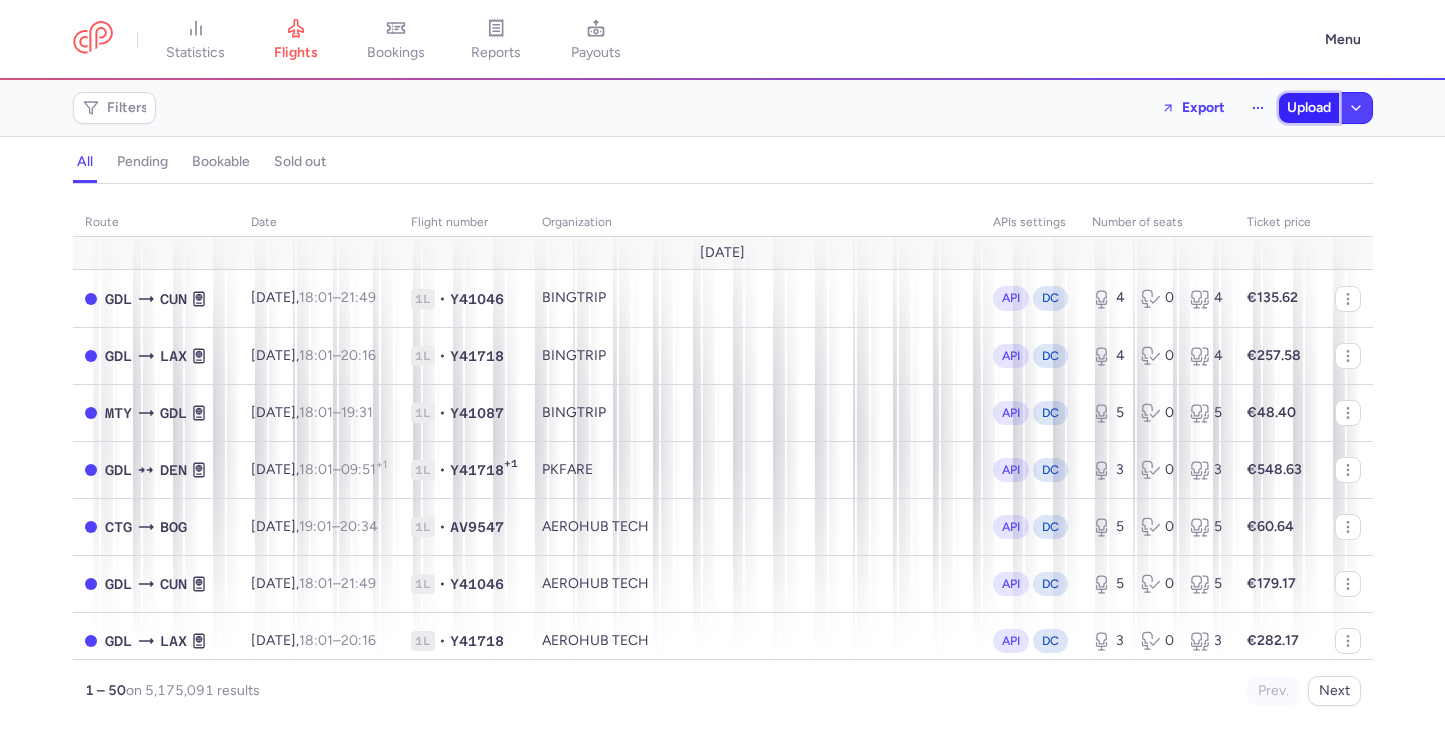 click on "Upload" at bounding box center (1309, 108) 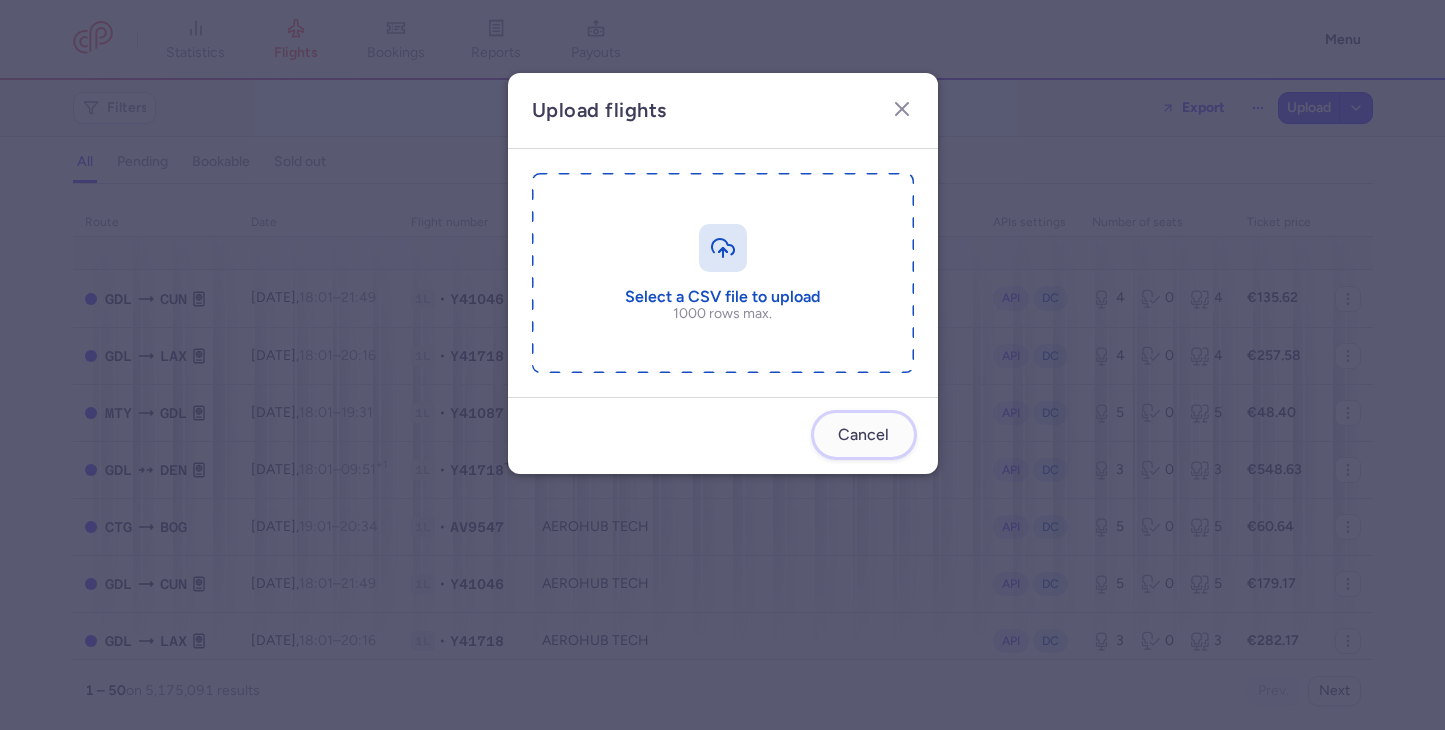 click on "Cancel" at bounding box center [863, 435] 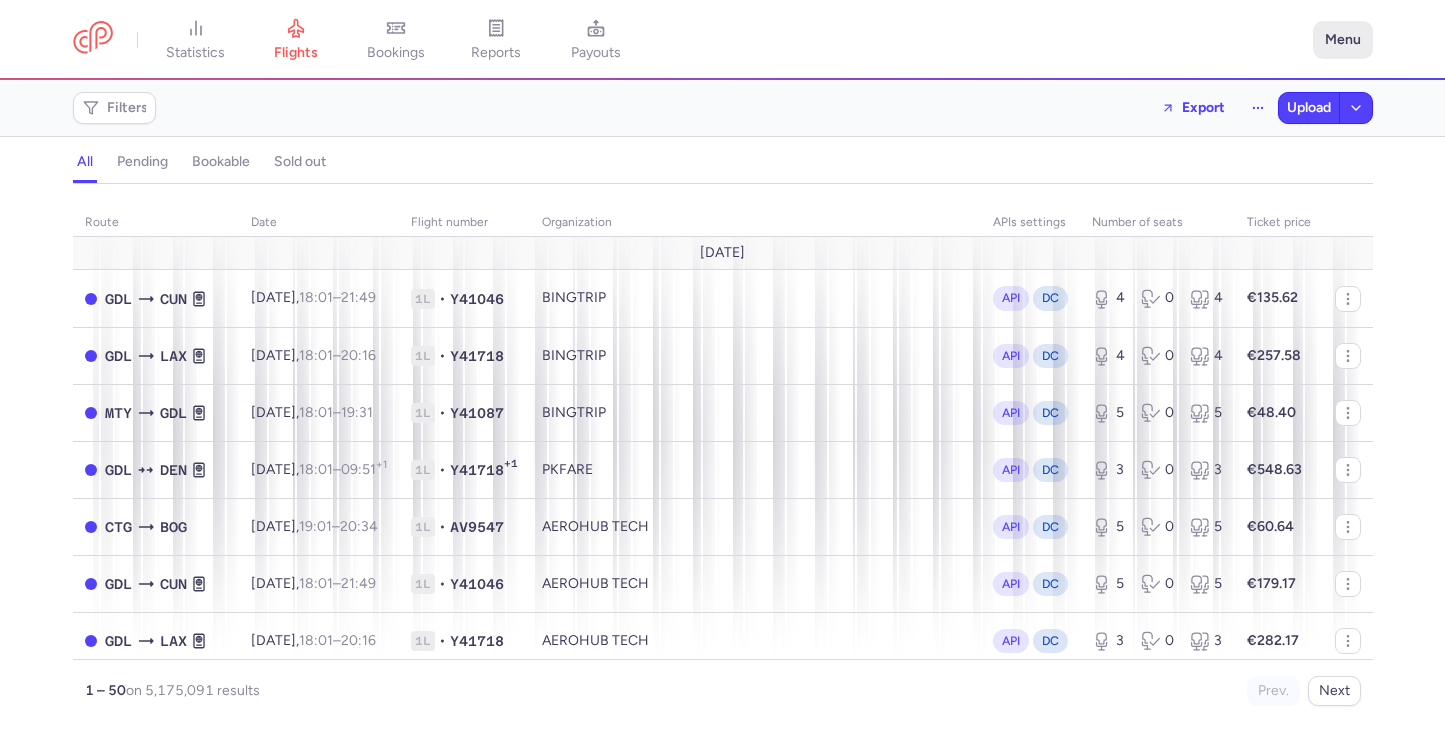 click on "Menu" 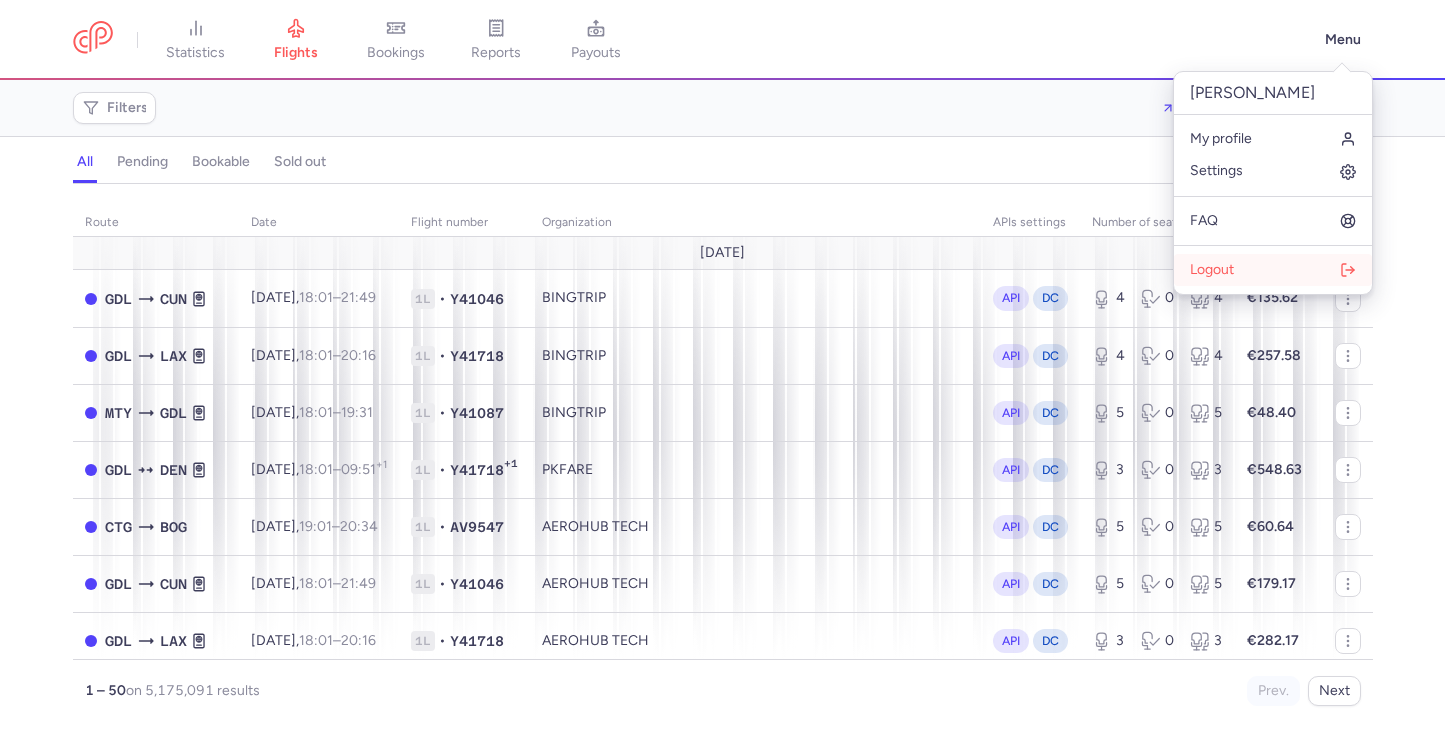 click on "Logout" at bounding box center (1273, 270) 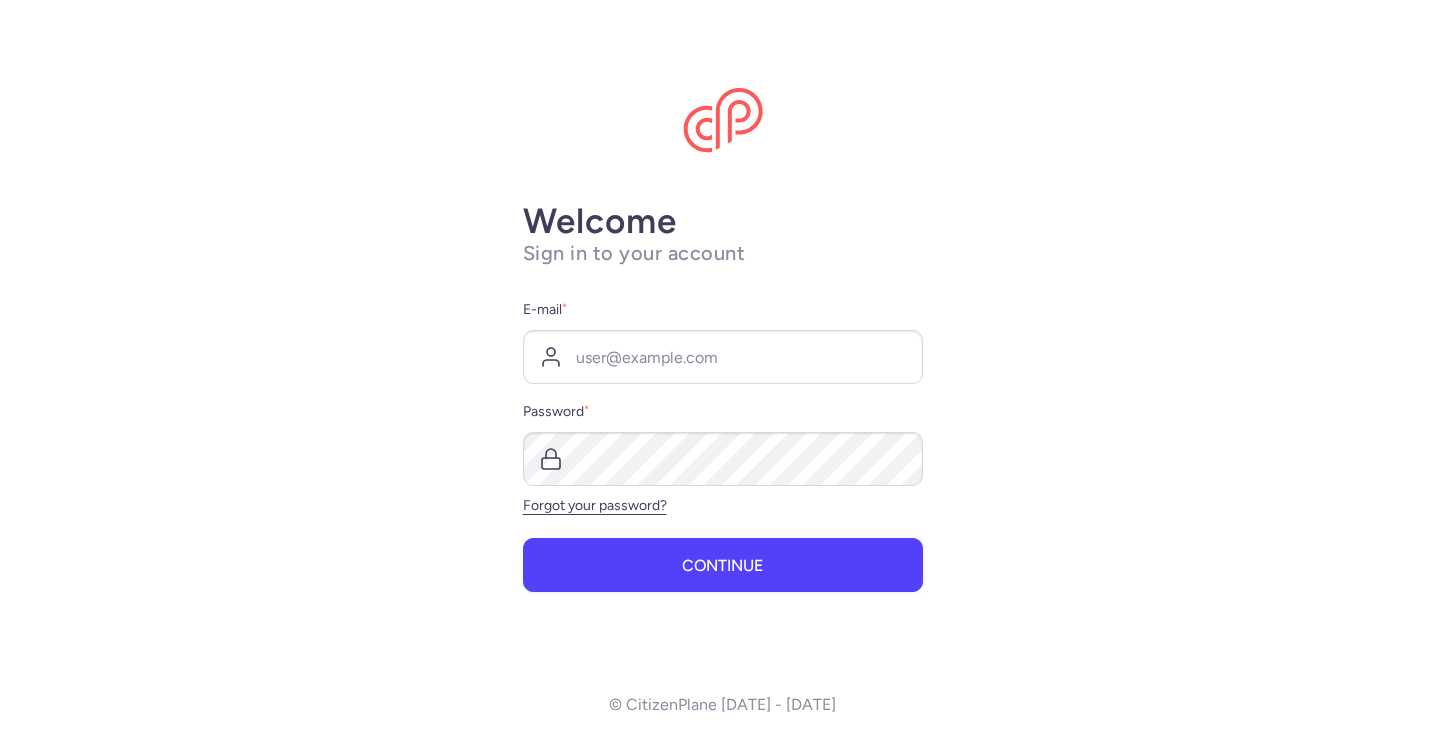 scroll, scrollTop: 0, scrollLeft: 0, axis: both 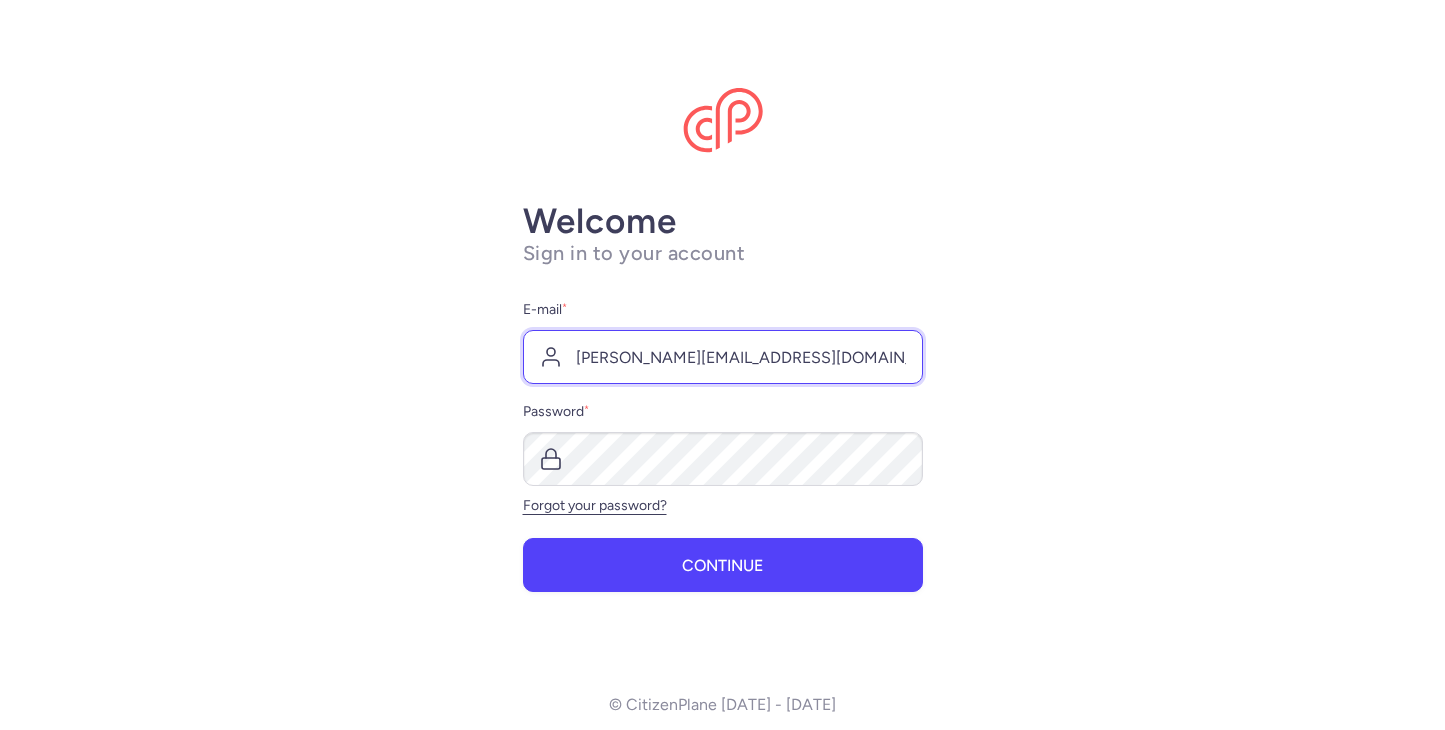 click on "[PERSON_NAME][EMAIL_ADDRESS][DOMAIN_NAME]" at bounding box center (723, 357) 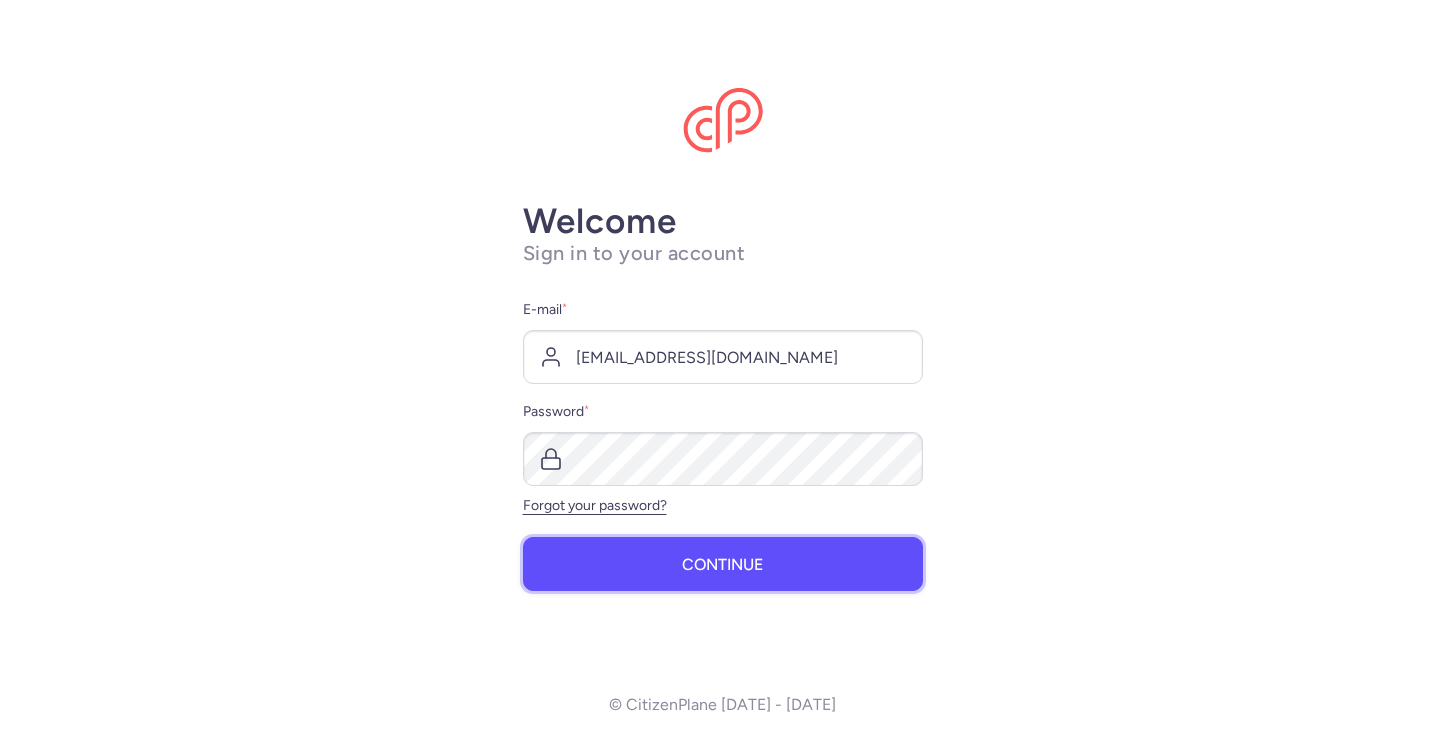 click on "Continue" at bounding box center (722, 565) 